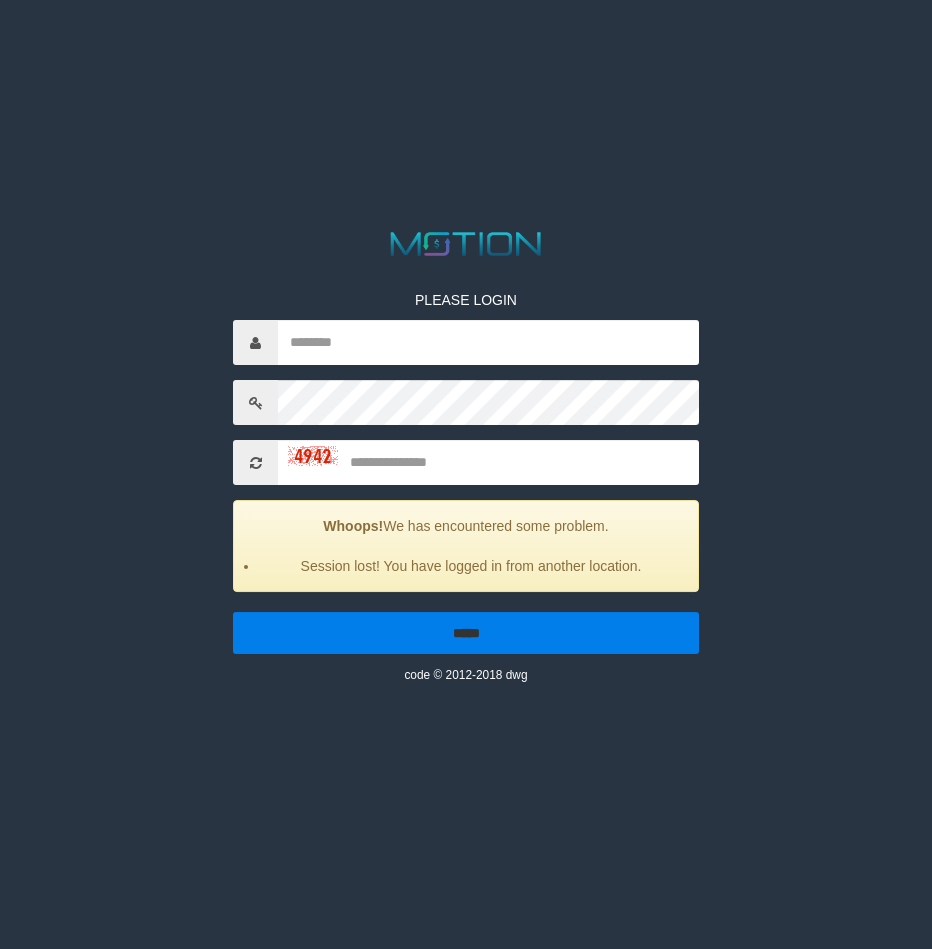 scroll, scrollTop: 0, scrollLeft: 0, axis: both 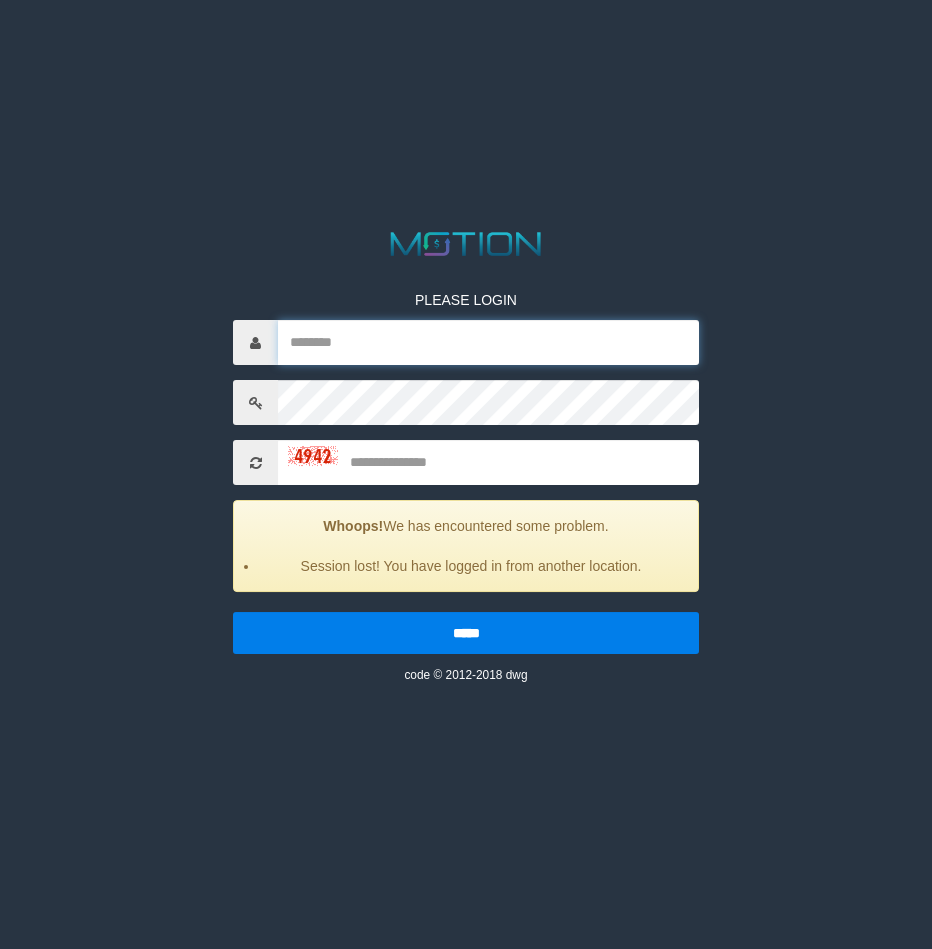 type on "*********" 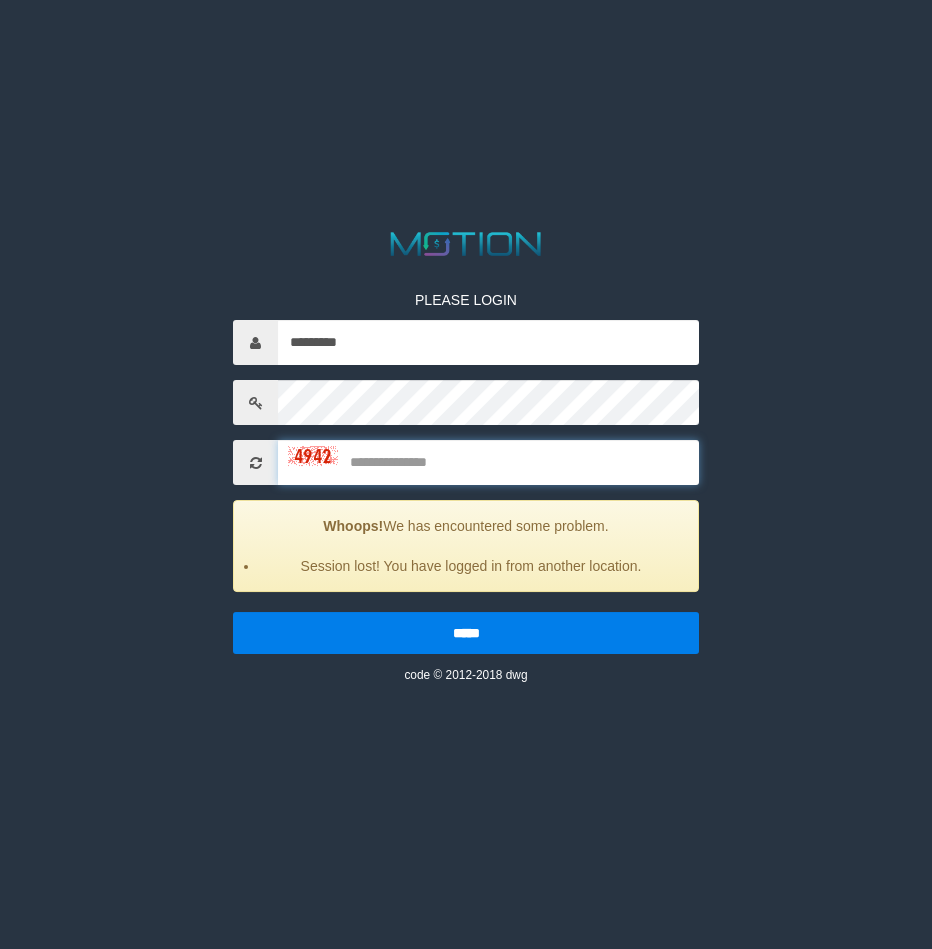 click at bounding box center [488, 462] 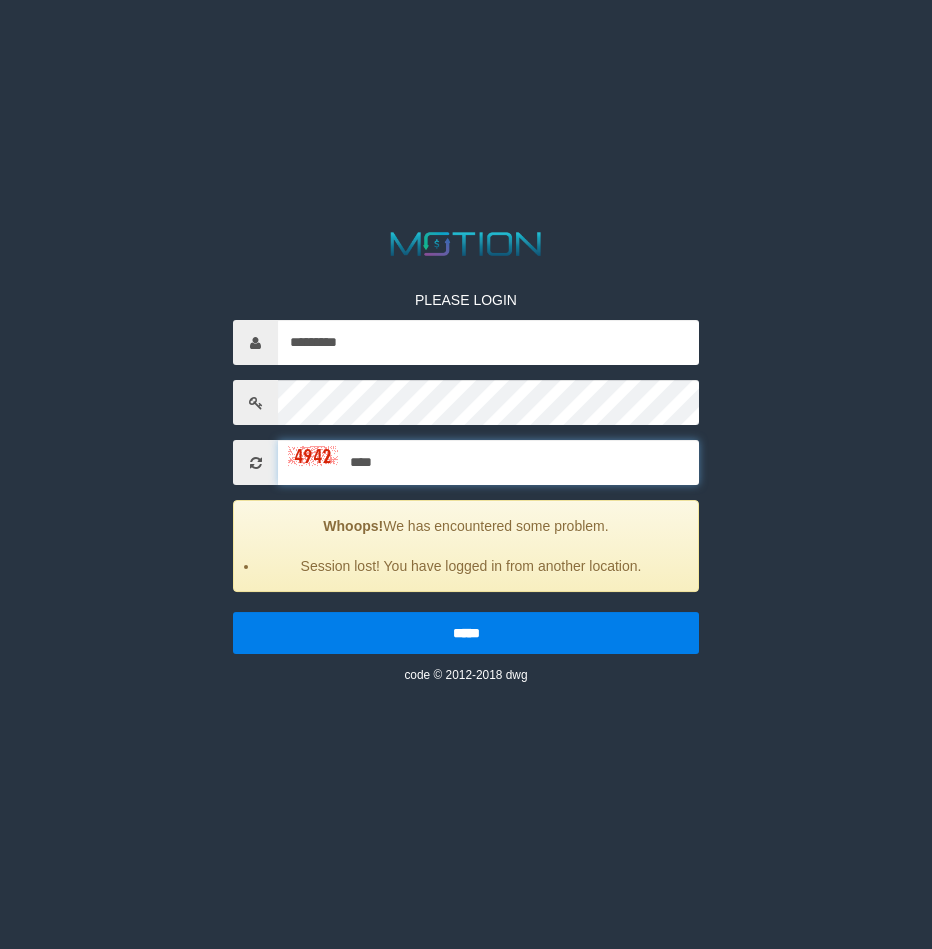 type on "****" 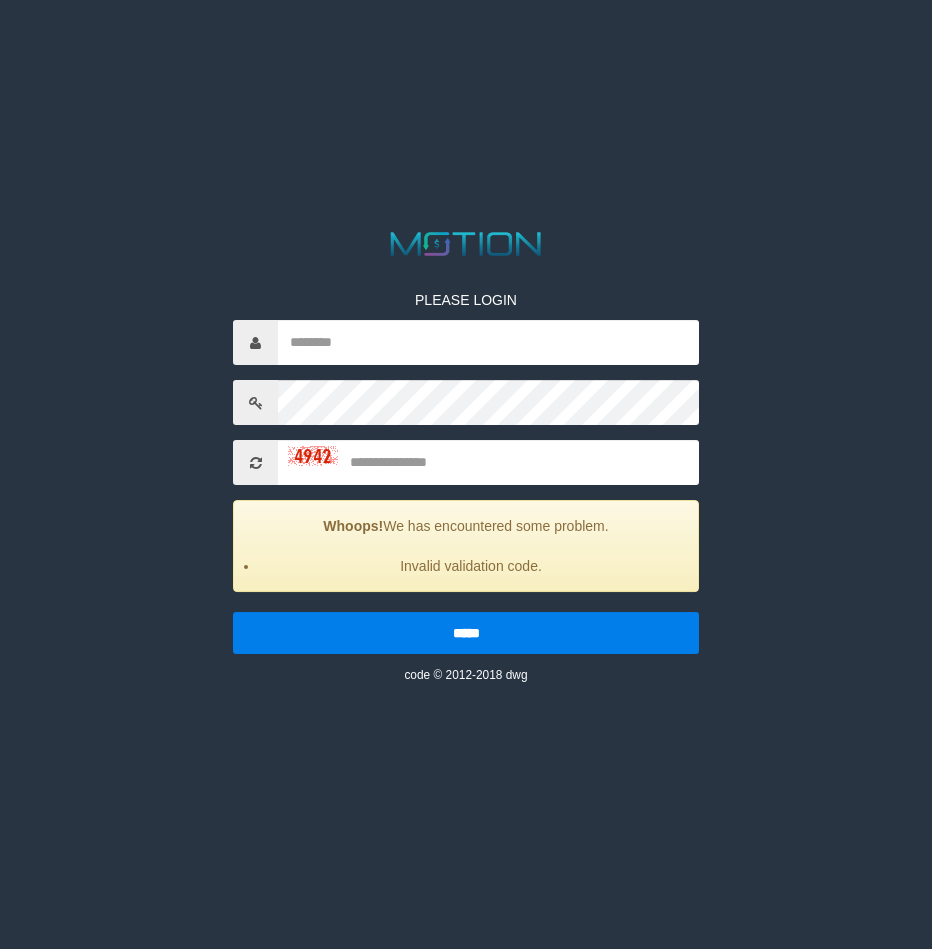 scroll, scrollTop: 0, scrollLeft: 0, axis: both 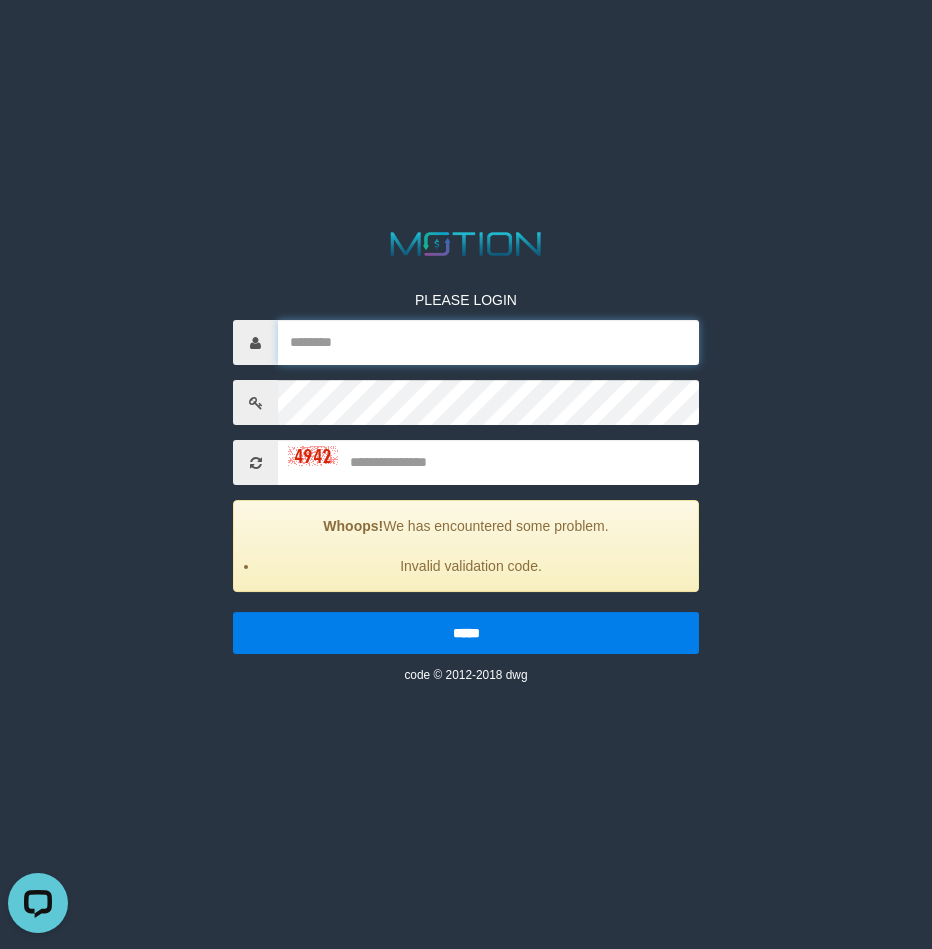 type on "*********" 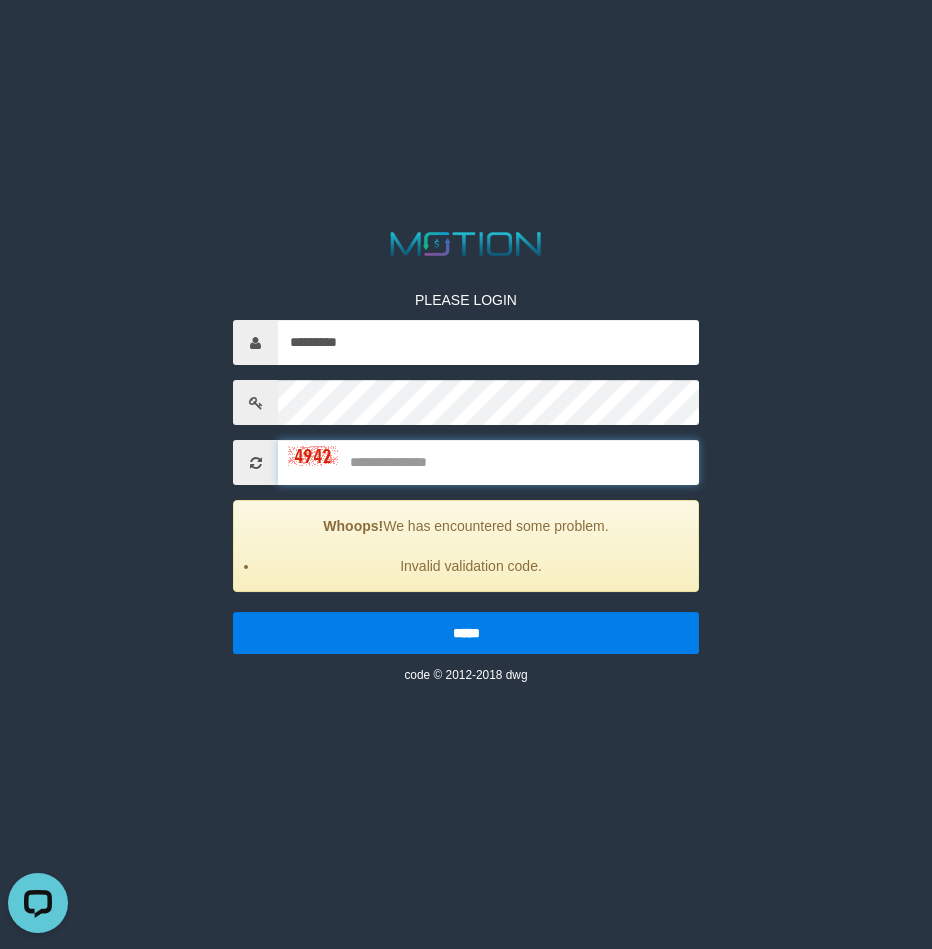 click at bounding box center [488, 462] 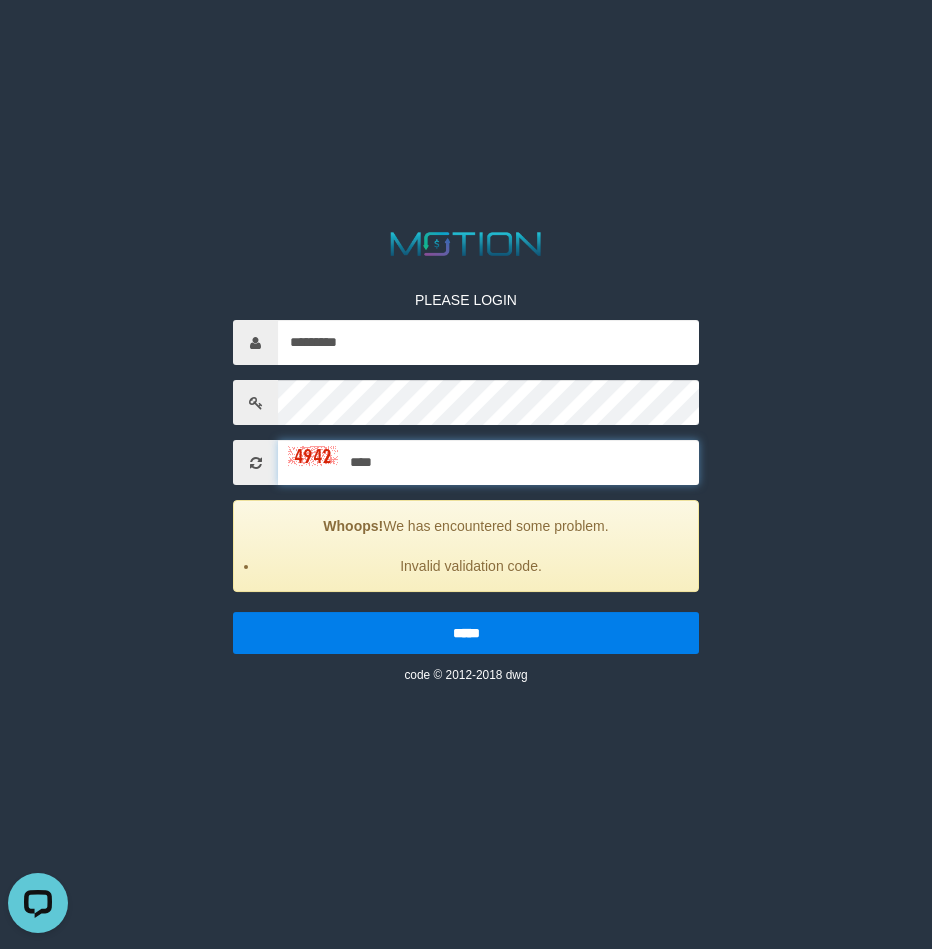 type on "****" 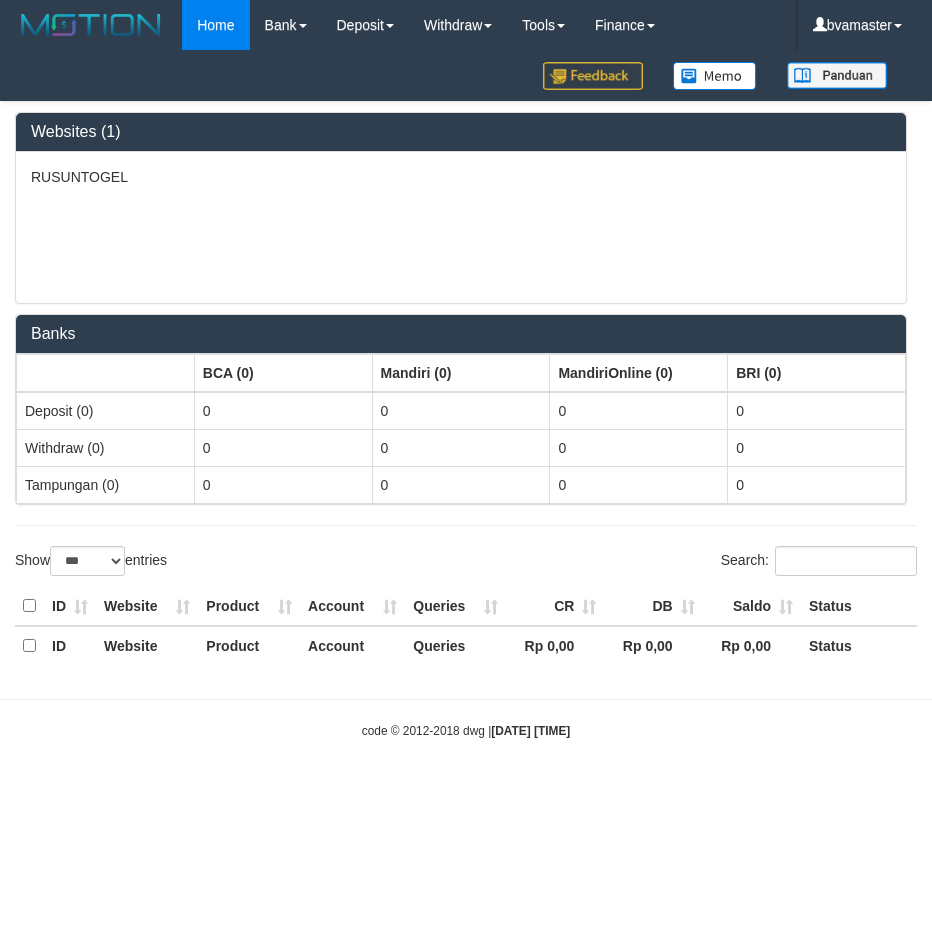 select on "***" 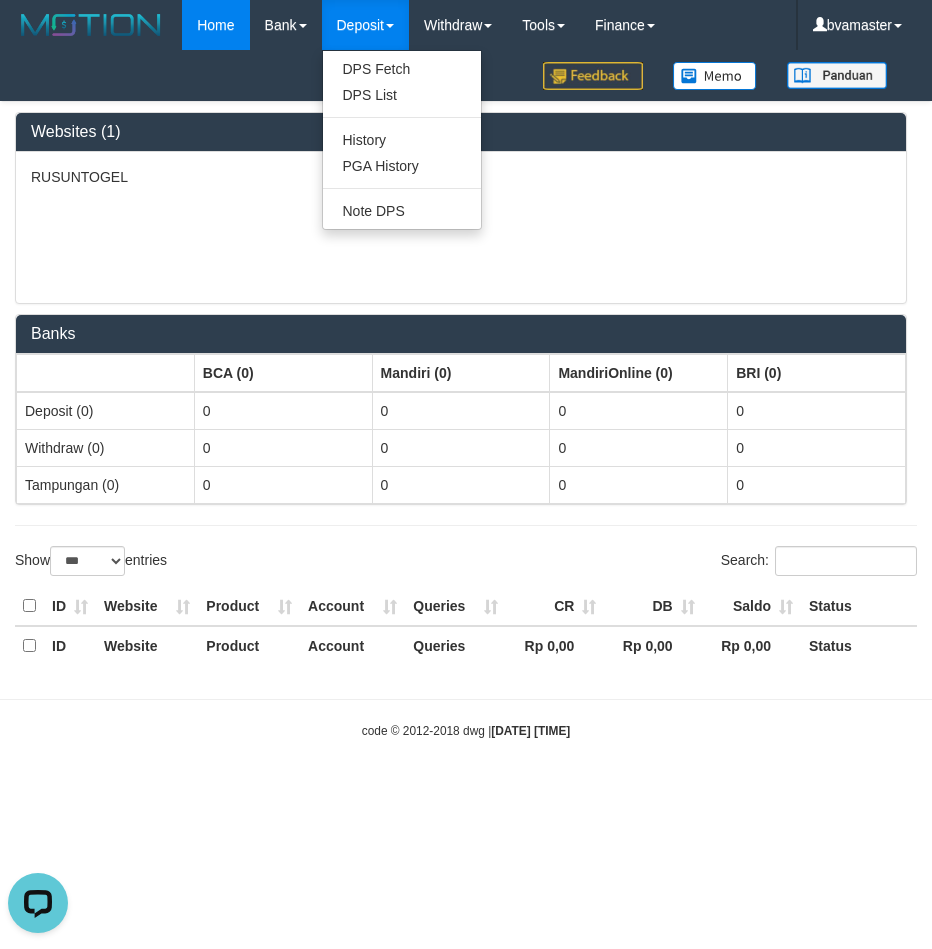 scroll, scrollTop: 0, scrollLeft: 0, axis: both 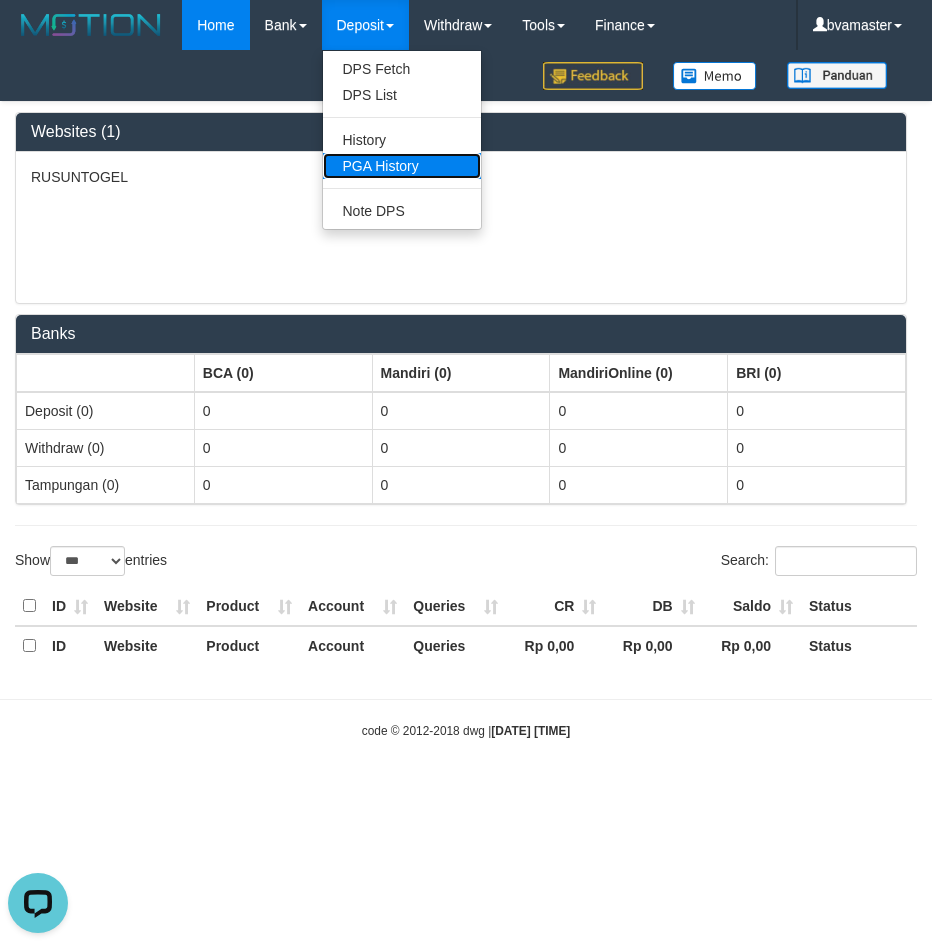 click on "PGA History" at bounding box center [402, 166] 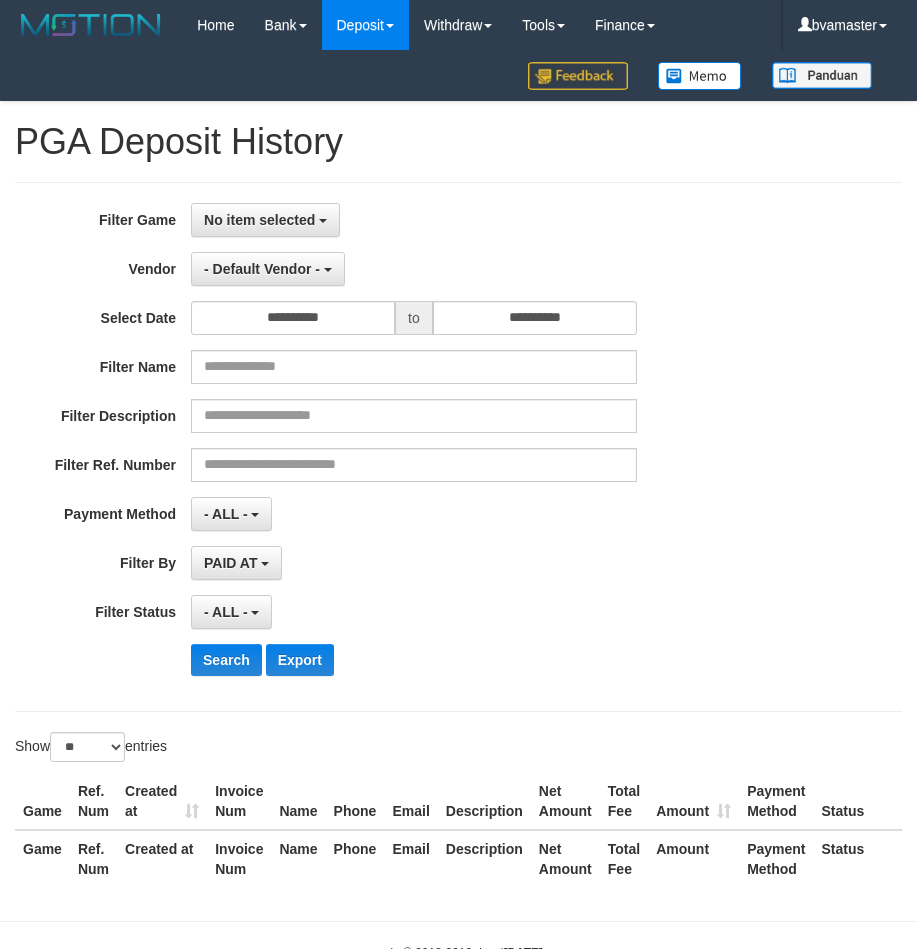 select 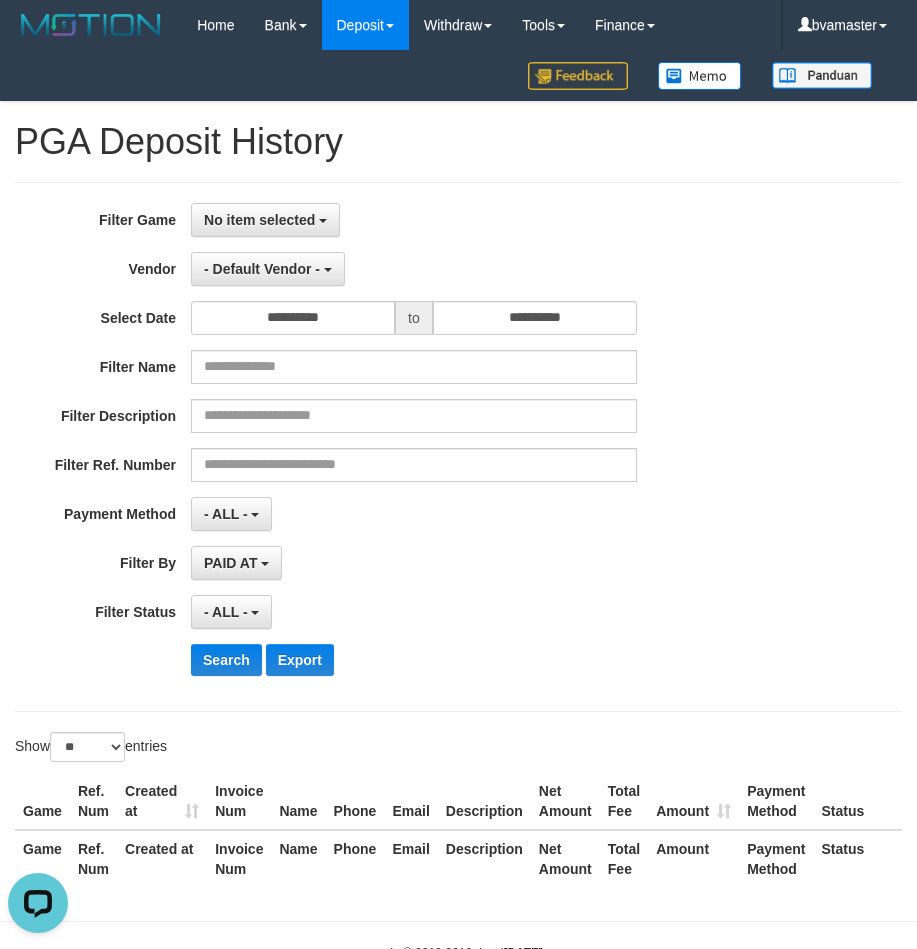 scroll, scrollTop: 0, scrollLeft: 0, axis: both 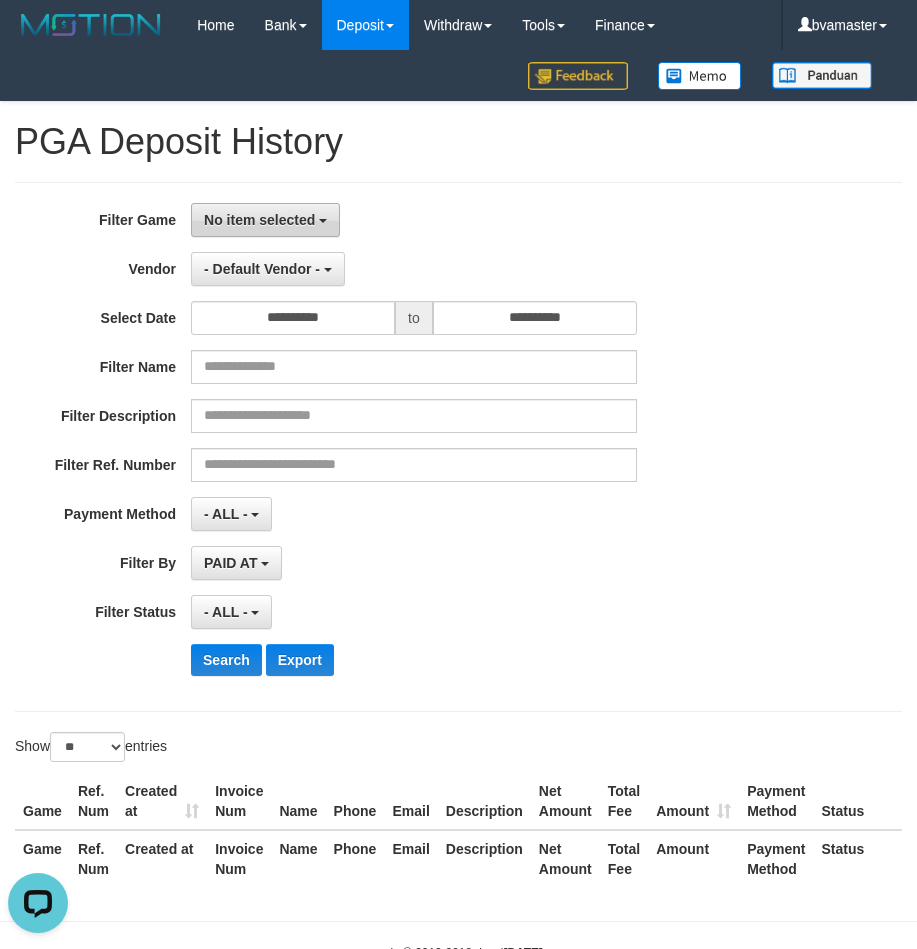 click on "No item selected" at bounding box center [265, 220] 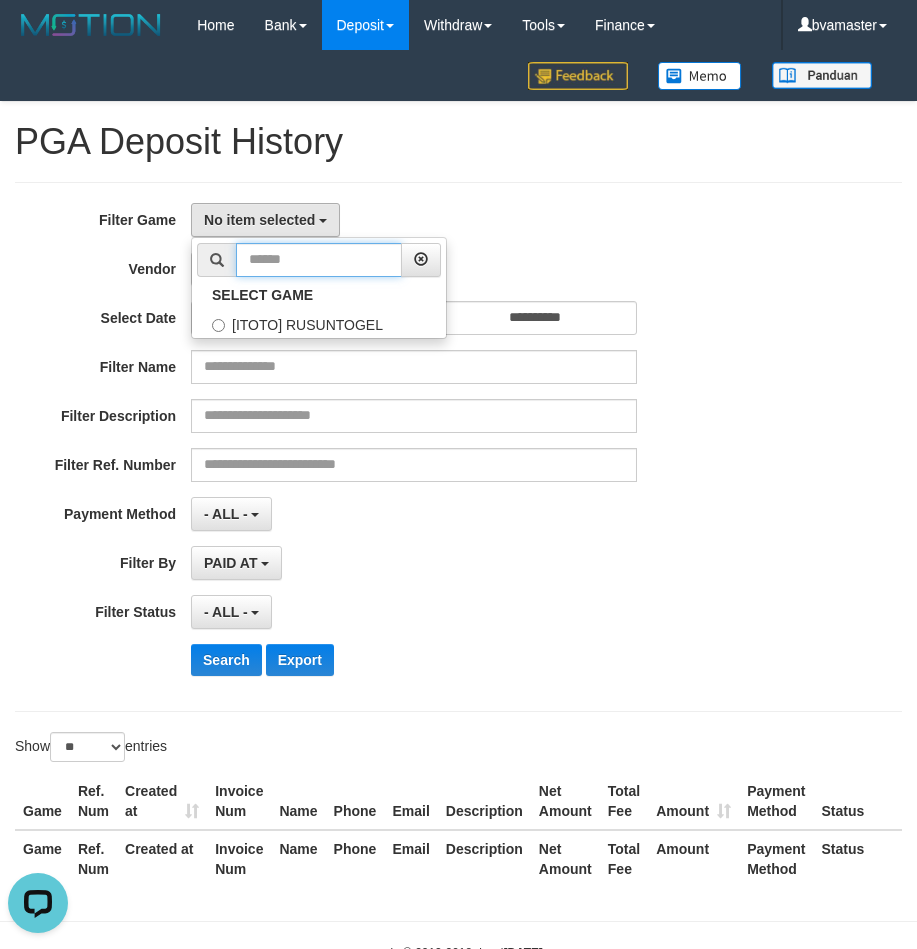 click at bounding box center [319, 260] 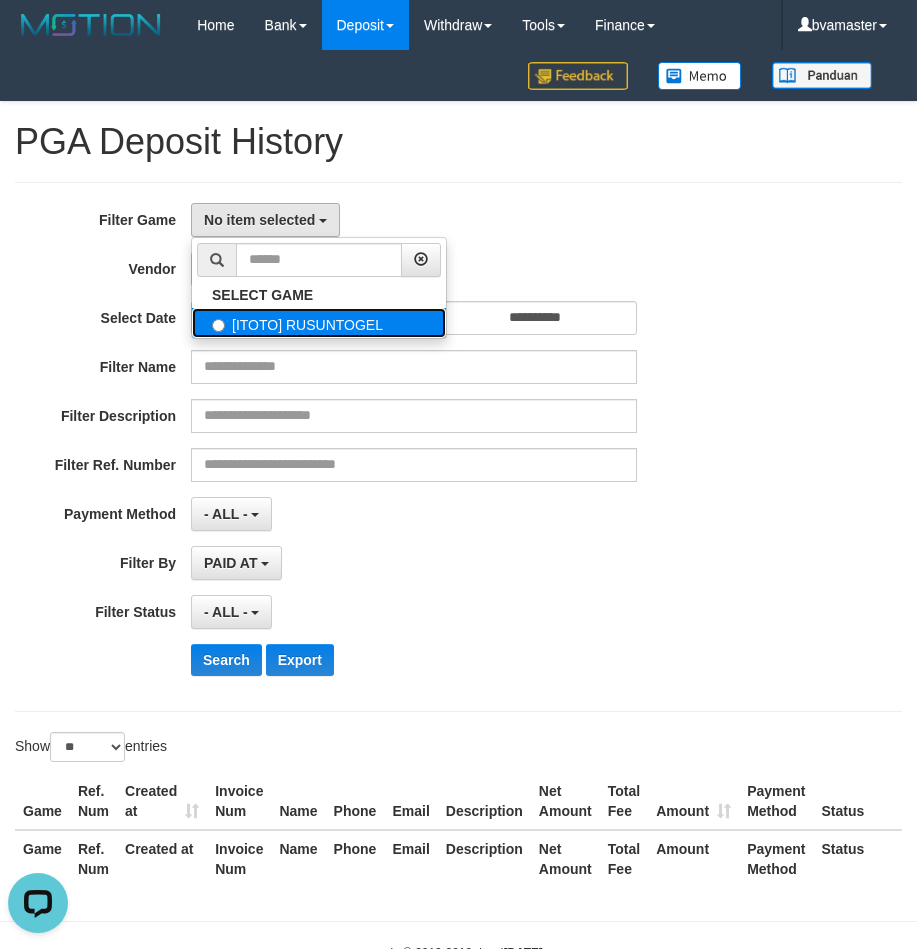 click on "[ITOTO] RUSUNTOGEL" at bounding box center [319, 323] 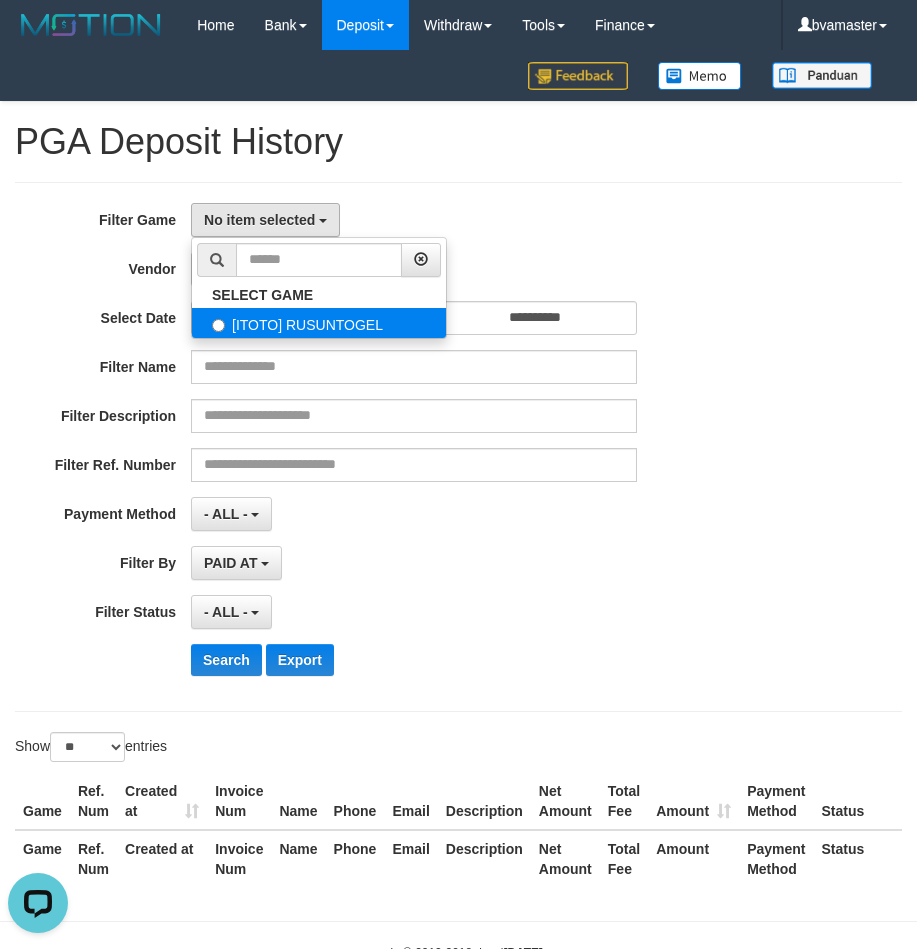 select on "****" 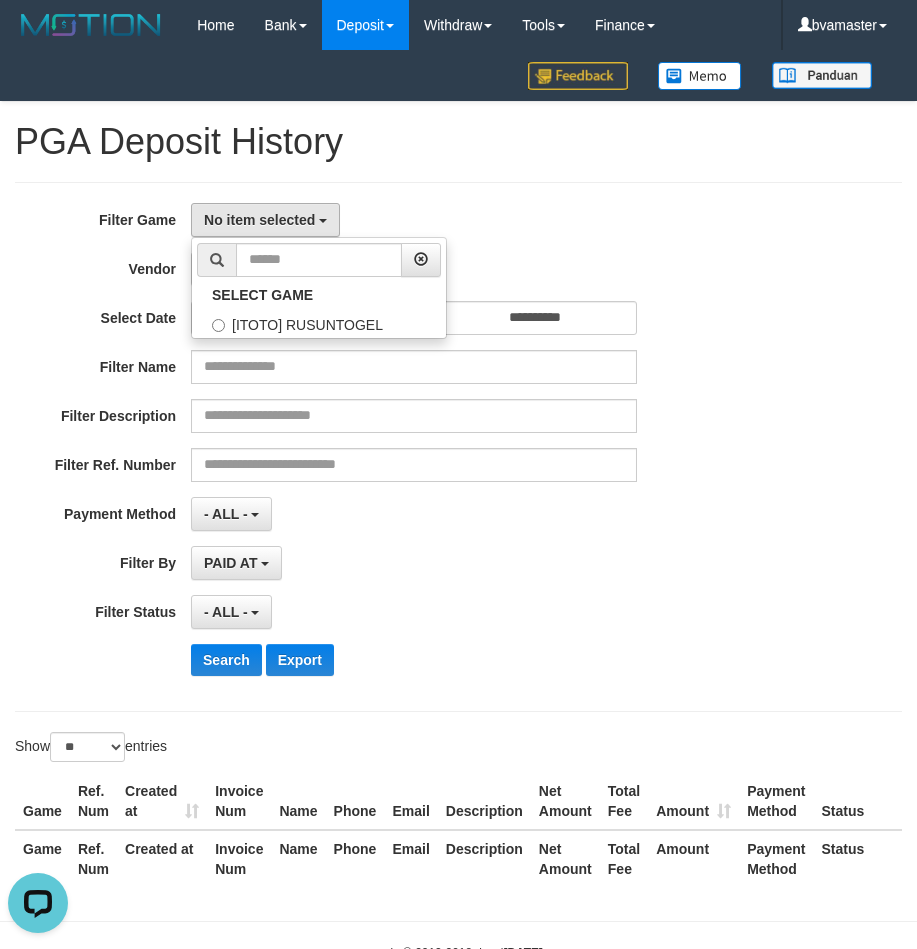 scroll, scrollTop: 18, scrollLeft: 0, axis: vertical 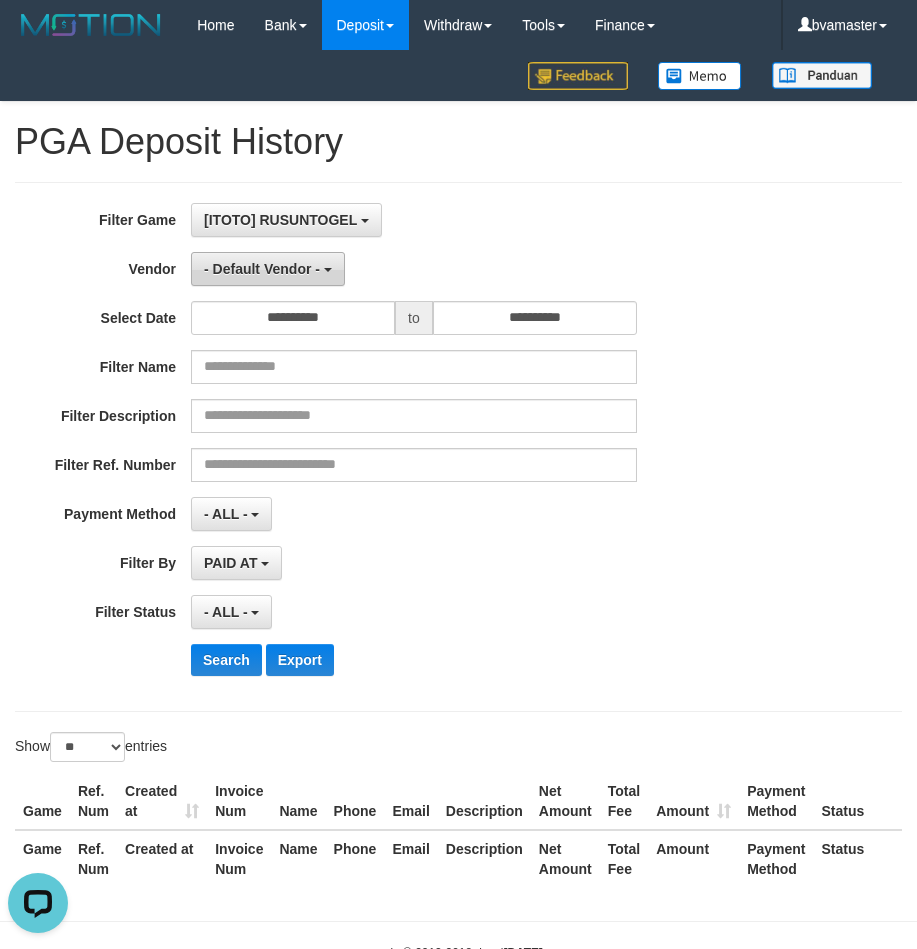 drag, startPoint x: 272, startPoint y: 296, endPoint x: 267, endPoint y: 274, distance: 22.561028 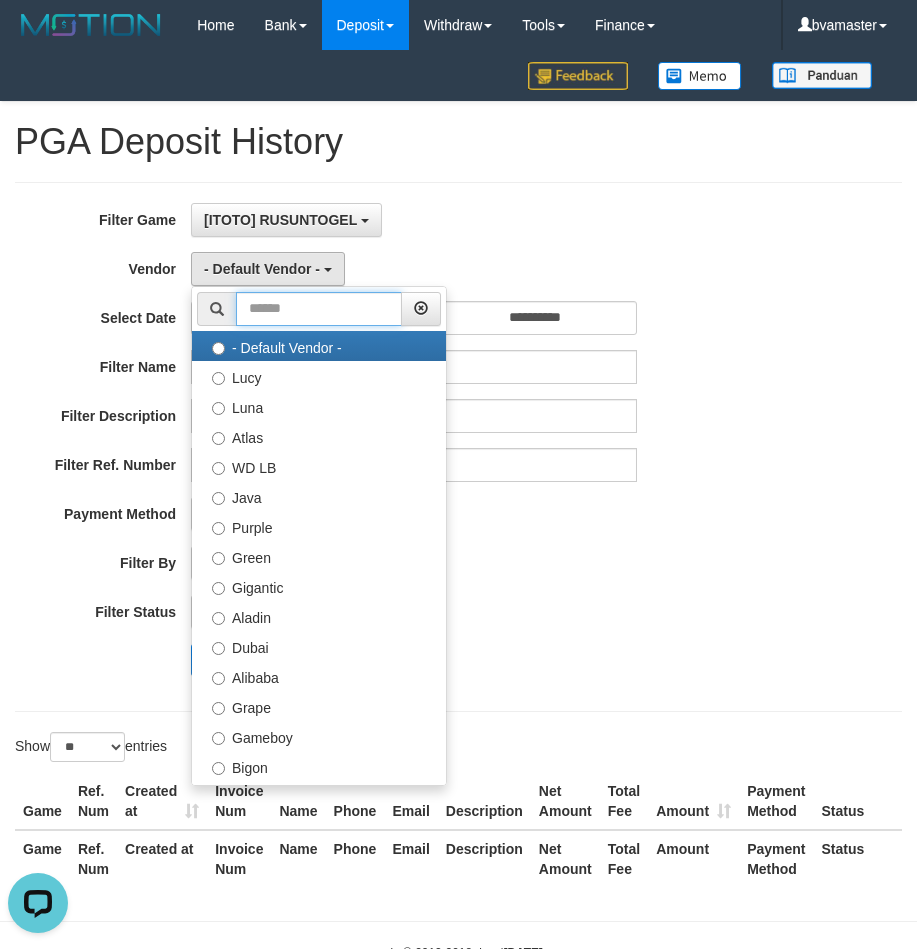 click at bounding box center [319, 309] 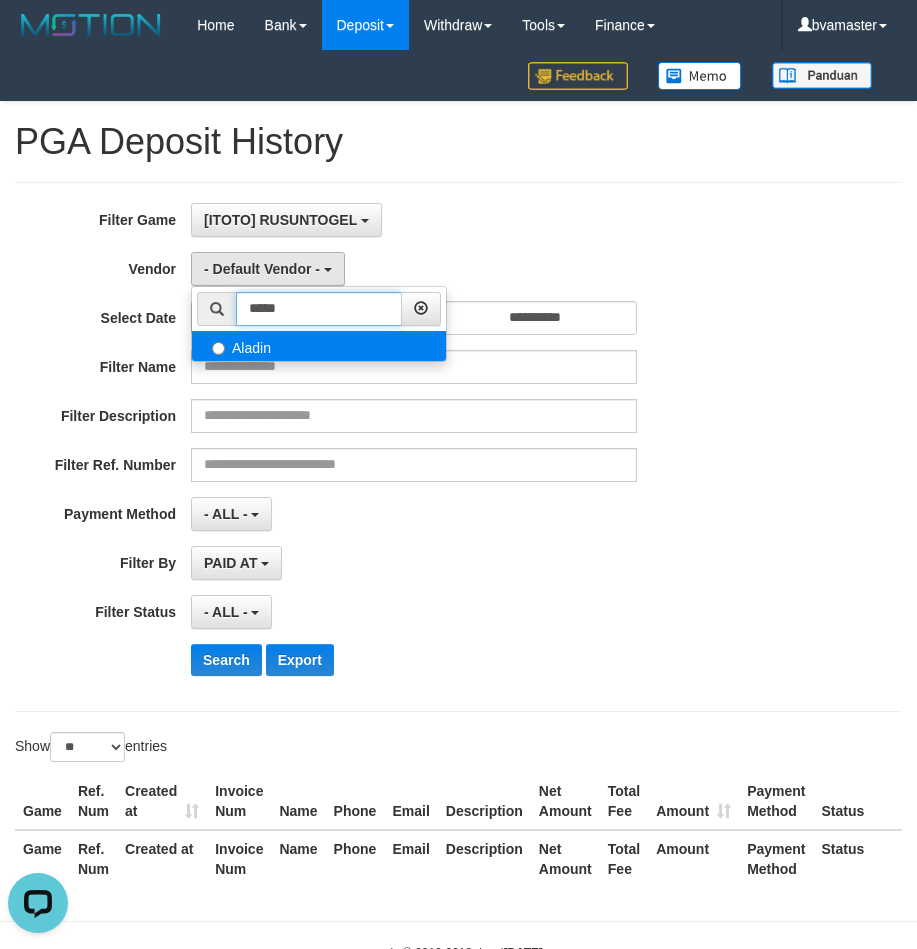 type on "*****" 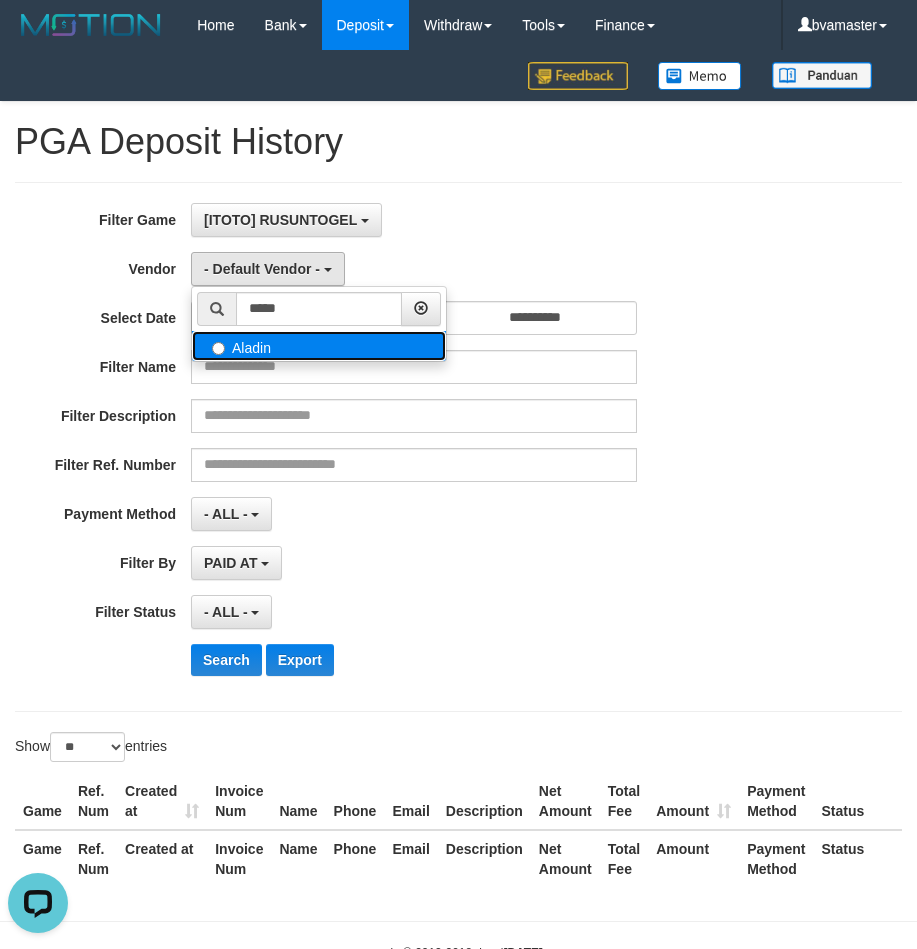 click on "Aladin" at bounding box center [319, 346] 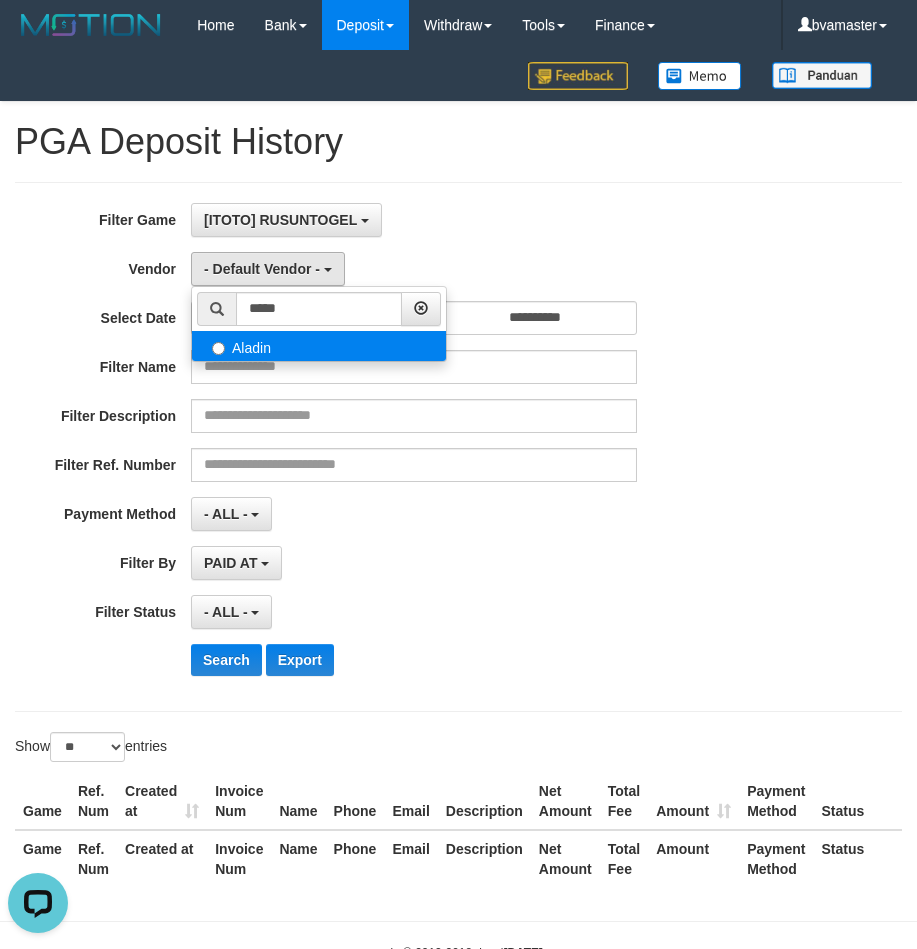 select on "**********" 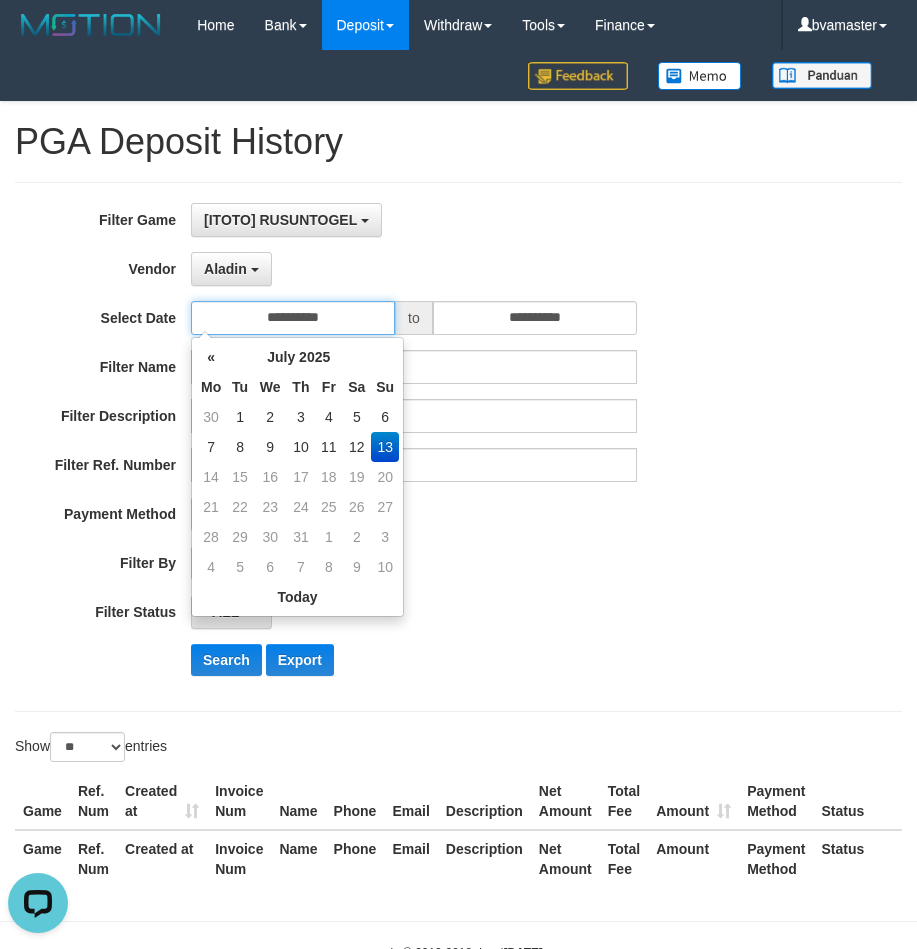 click on "**********" at bounding box center (293, 318) 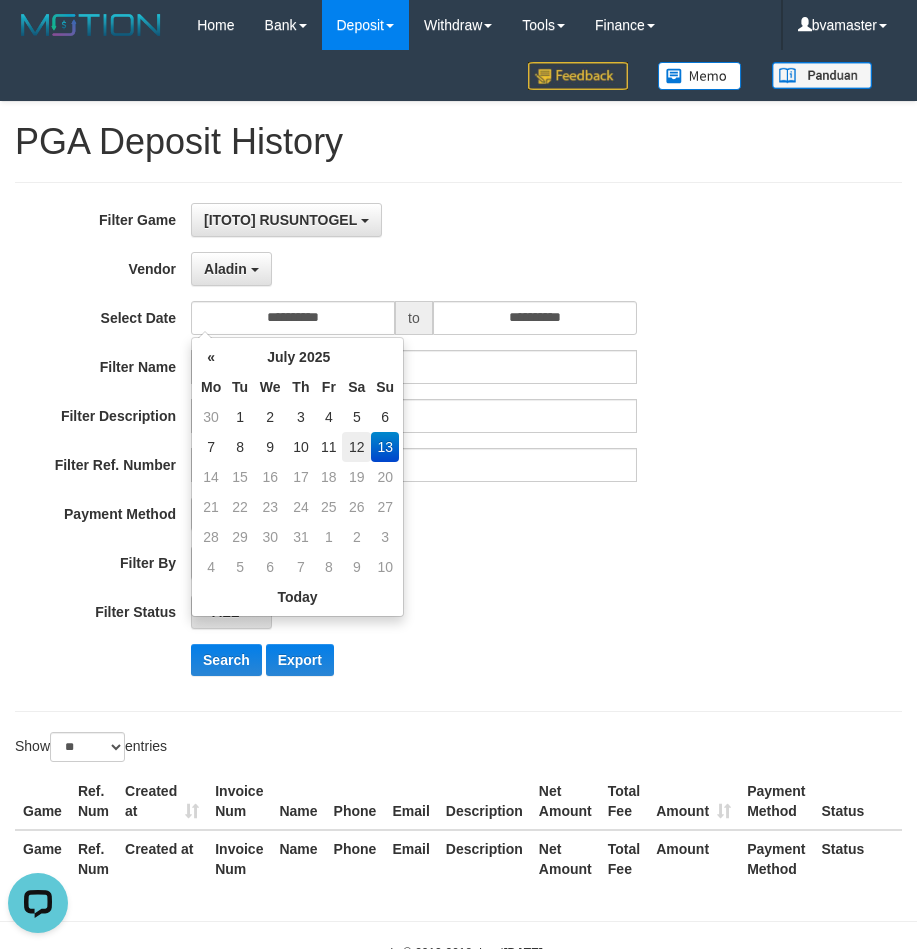 click on "12" at bounding box center [356, 447] 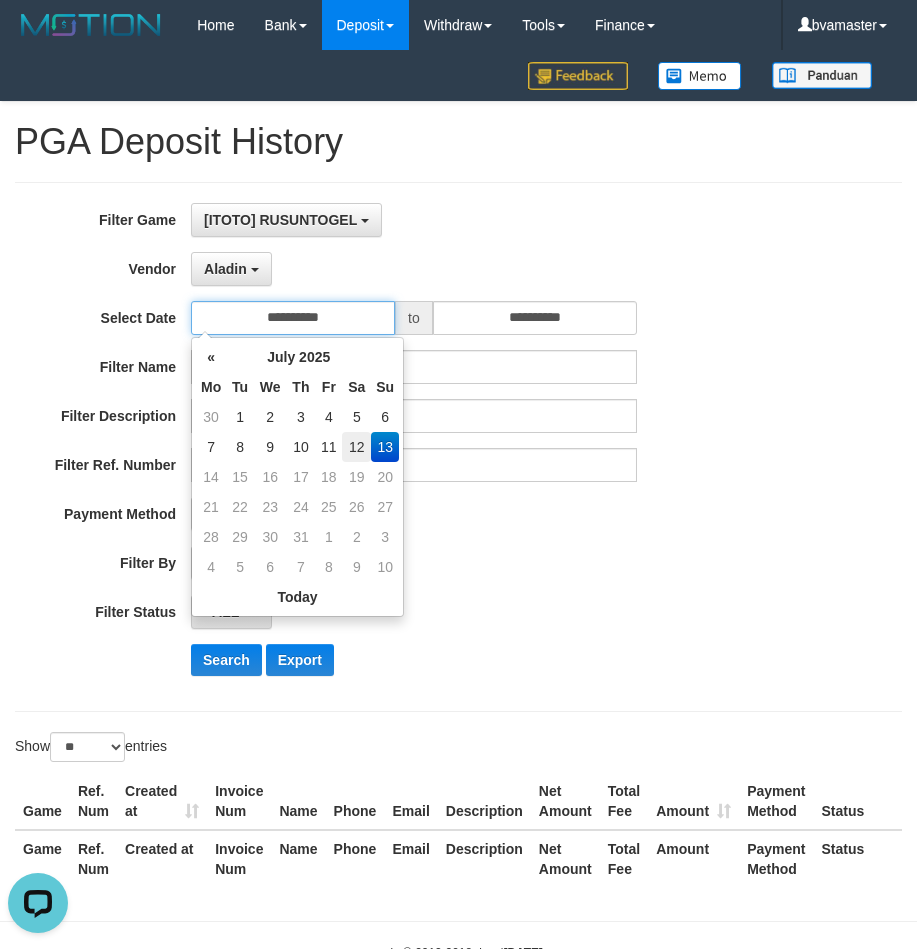 type on "**********" 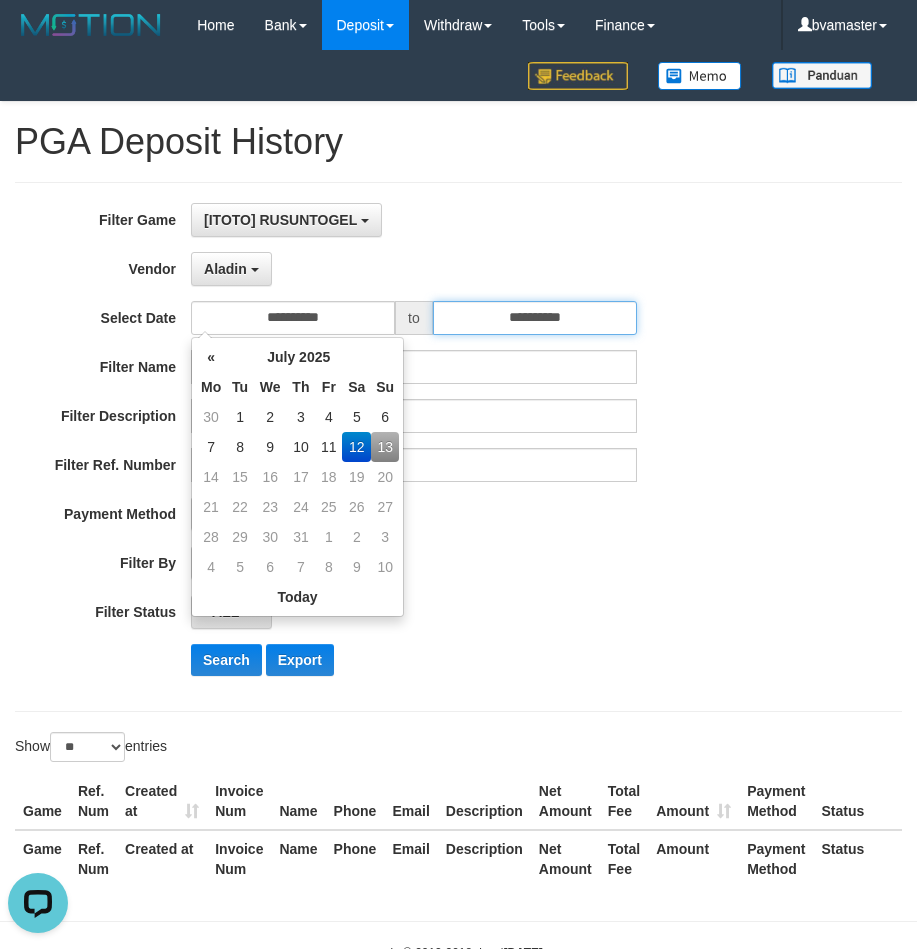 click on "**********" at bounding box center [535, 318] 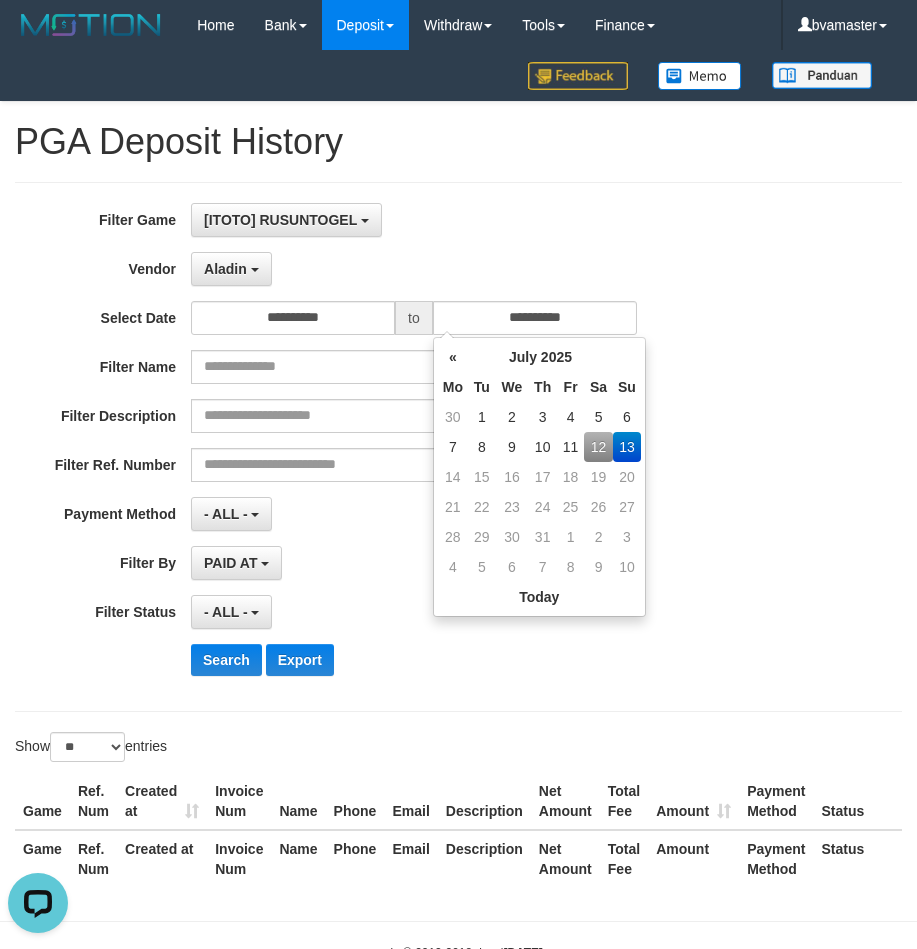 drag, startPoint x: 597, startPoint y: 452, endPoint x: 651, endPoint y: 448, distance: 54.147945 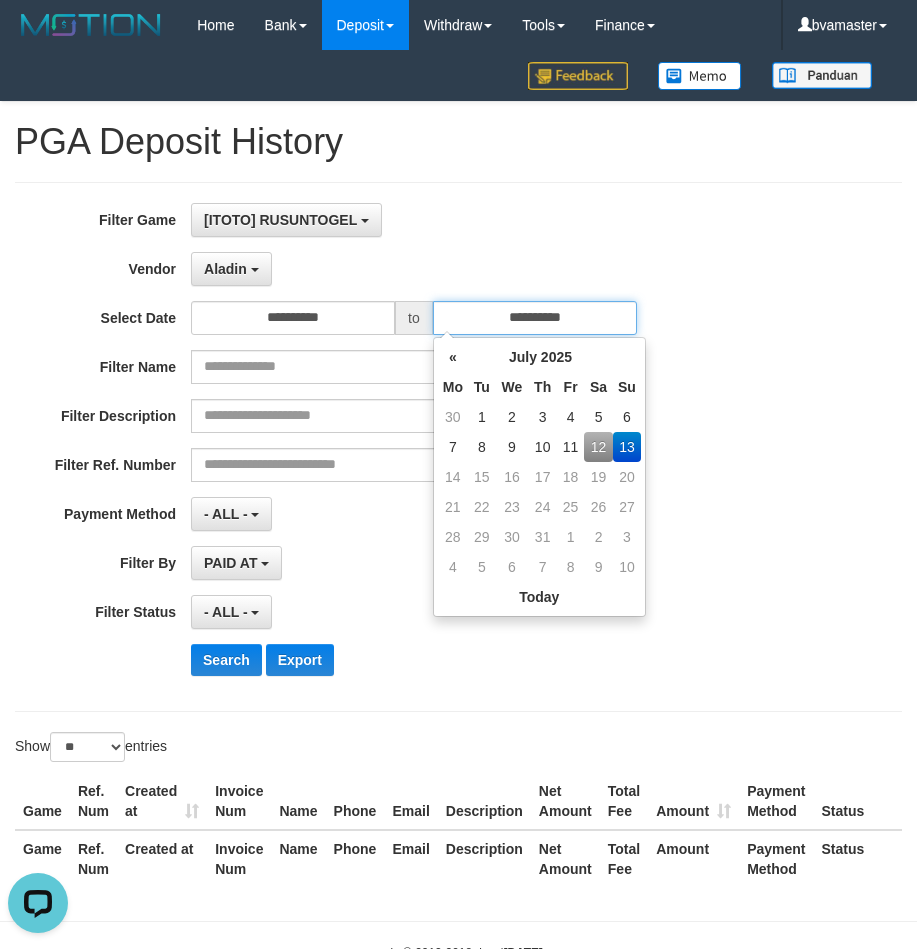 type on "**********" 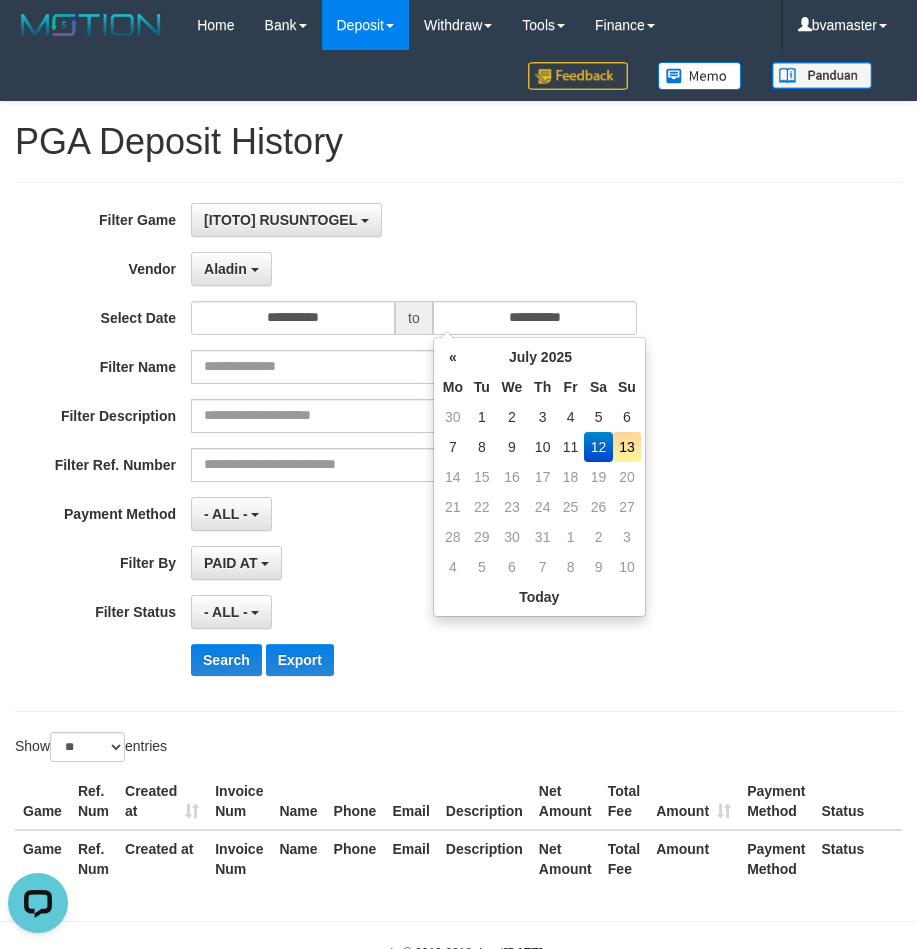 click on "Filter Description" at bounding box center (382, 416) 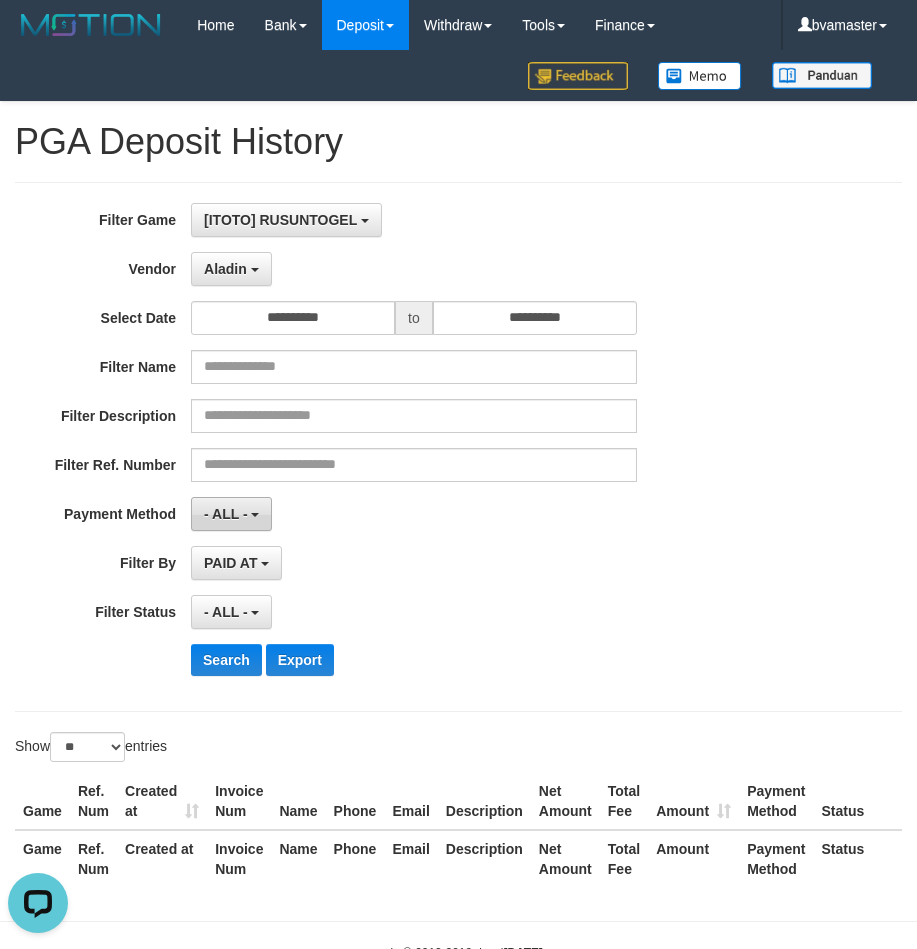 click on "- ALL -" at bounding box center (226, 514) 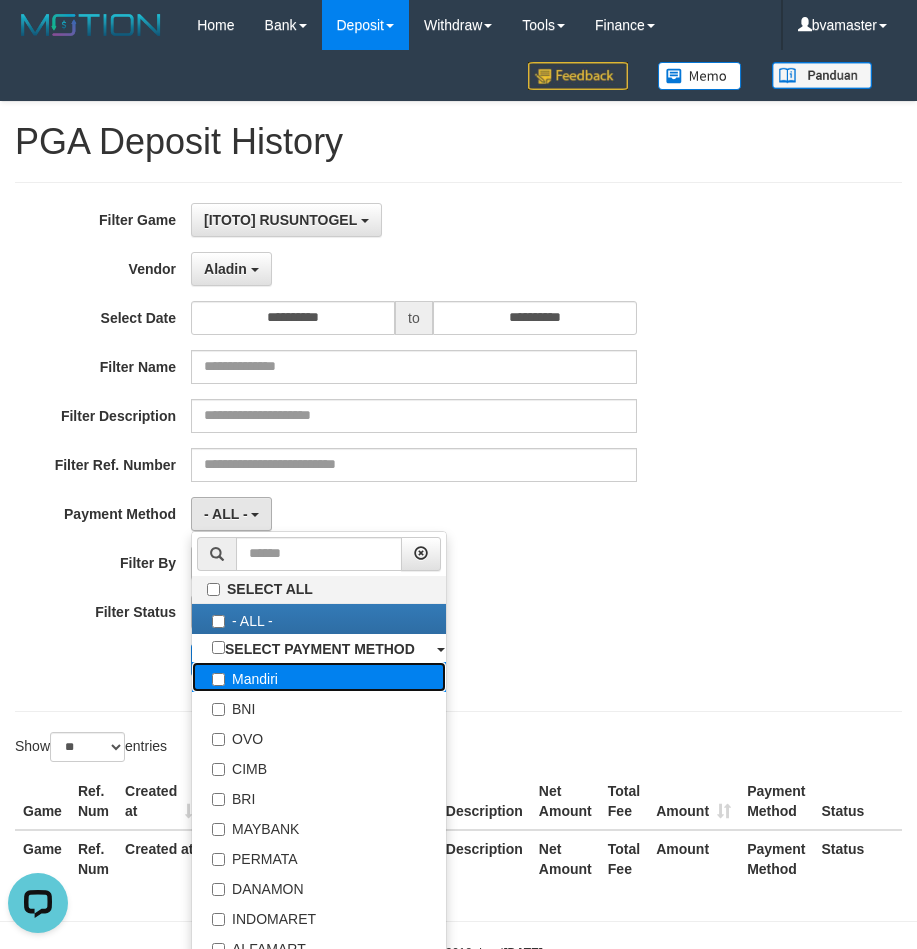 click on "Mandiri" at bounding box center [319, 677] 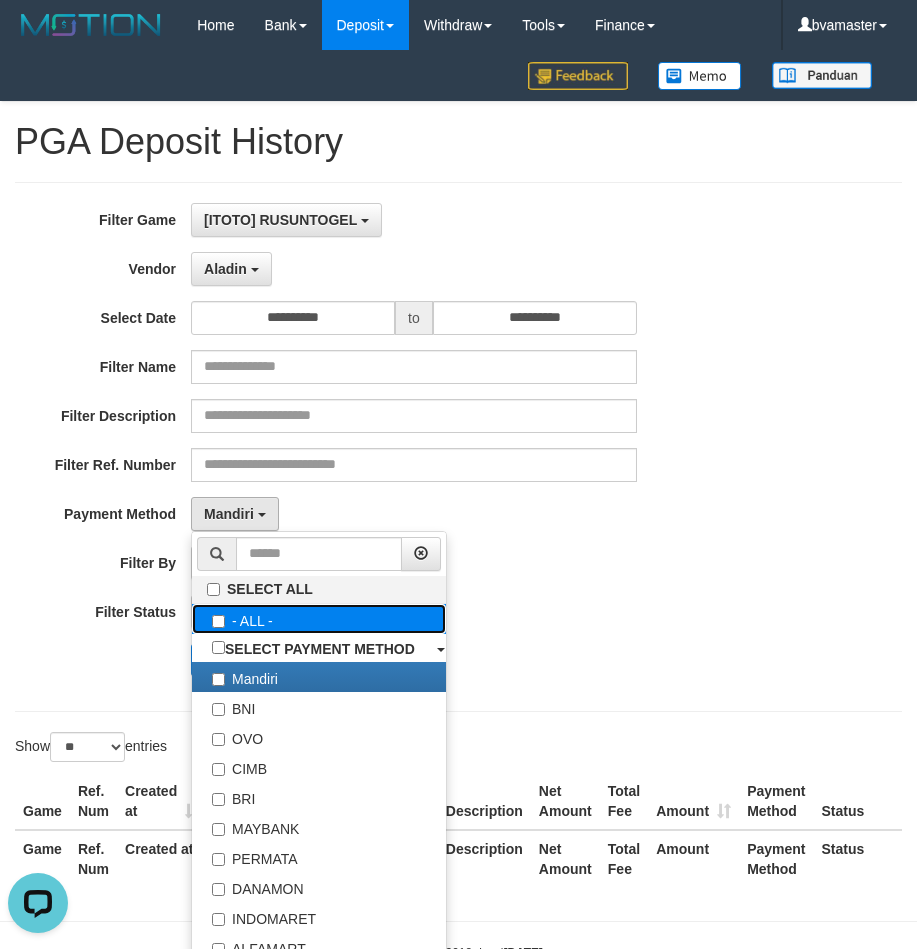 click on "- ALL -" at bounding box center (319, 619) 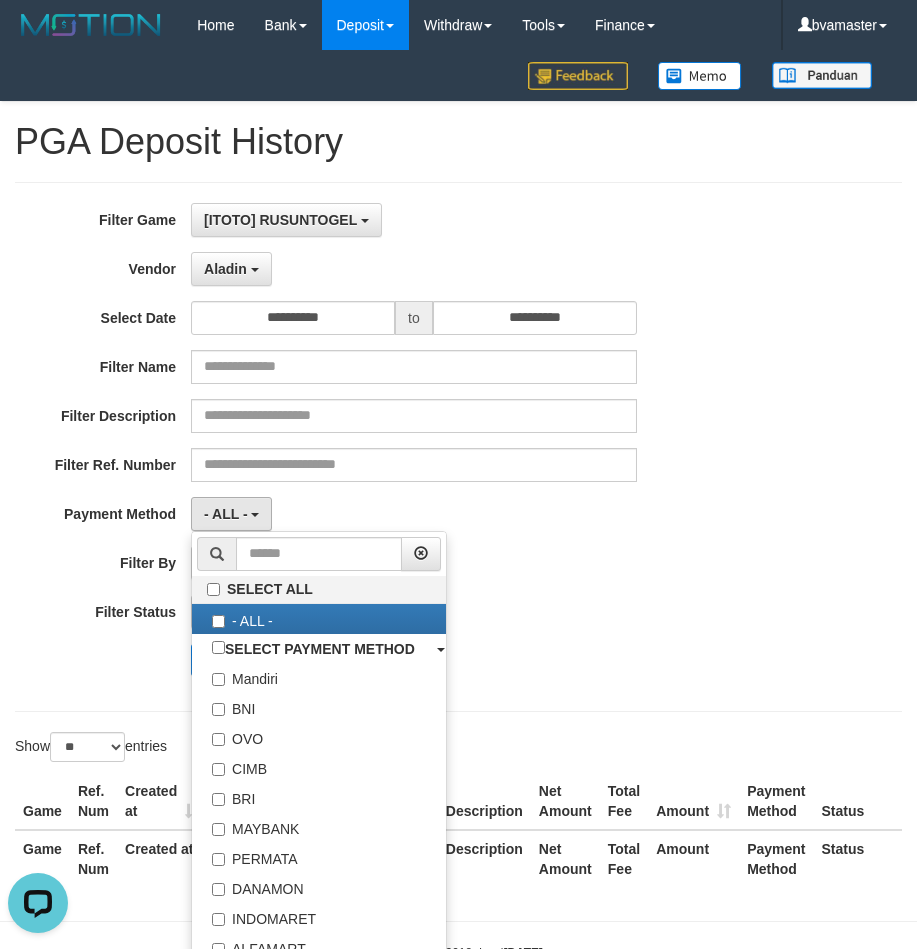 click on "- ALL -    SELECT ALL  - ALL -  SELECT PAYMENT METHOD
Mandiri
BNI
OVO
CIMB
BRI
MAYBANK
PERMATA
DANAMON
INDOMARET
ALFAMART
GOPAY
CC
BCA
QRIS
SINARMAS
LINKAJA
SHOPEEPAY
ATMBERSAMA
DANA
ARTHAGRAHA
SAMPOERNA
OCBCNISP" at bounding box center [414, 514] 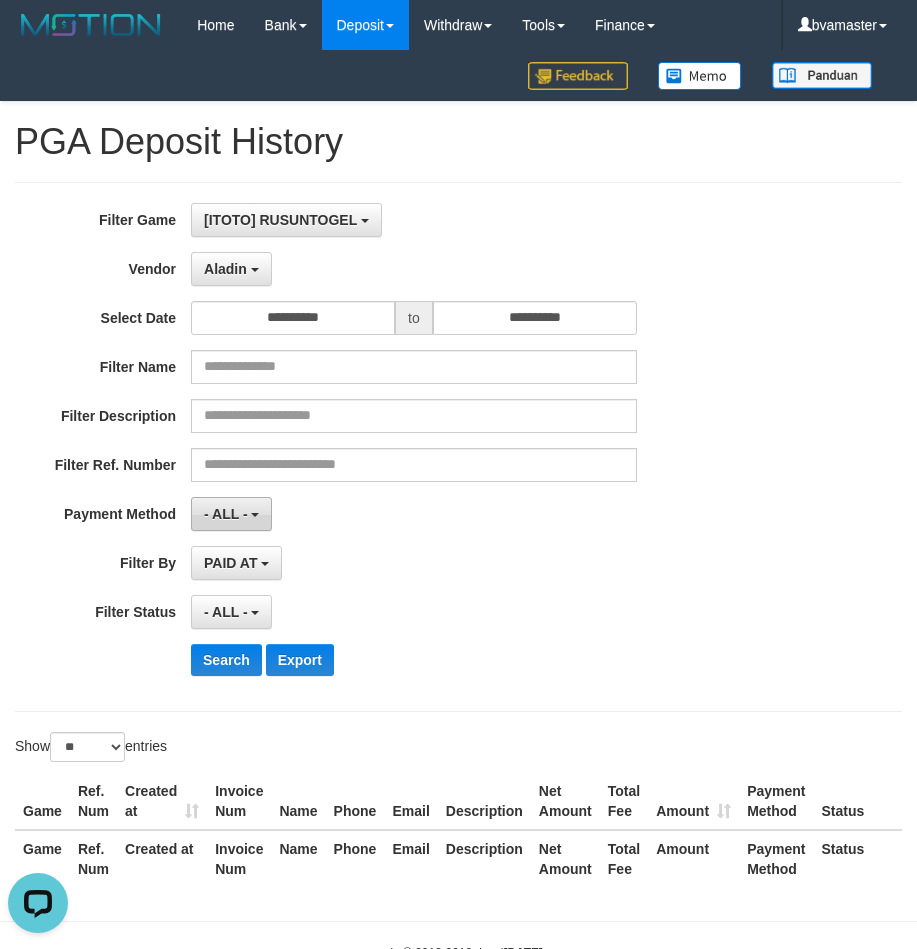 click on "- ALL -" at bounding box center [231, 514] 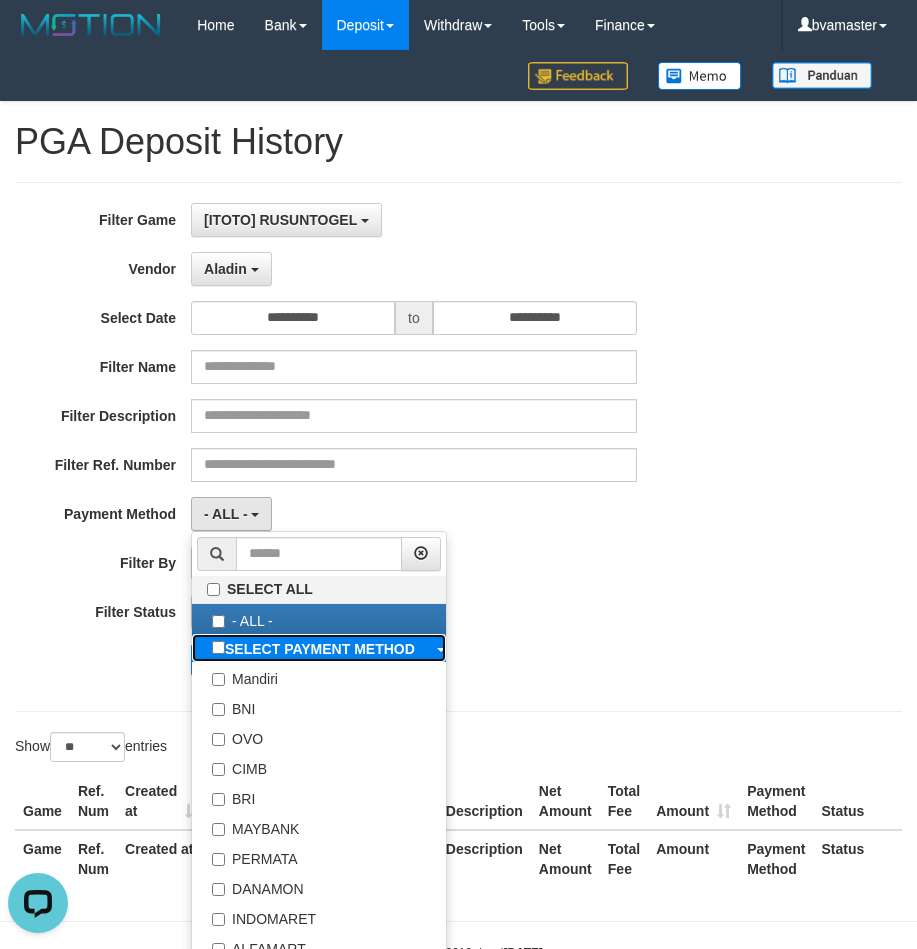click on "SELECT PAYMENT METHOD" at bounding box center [313, 648] 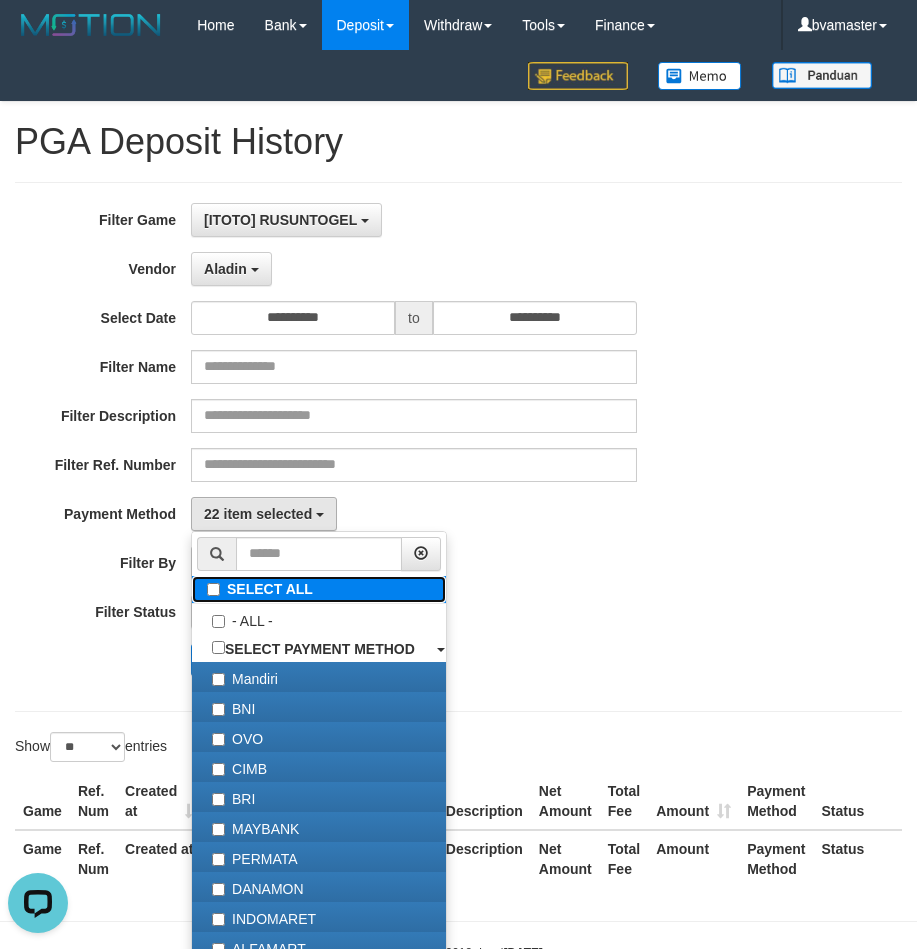 click on "SELECT ALL" at bounding box center (319, 589) 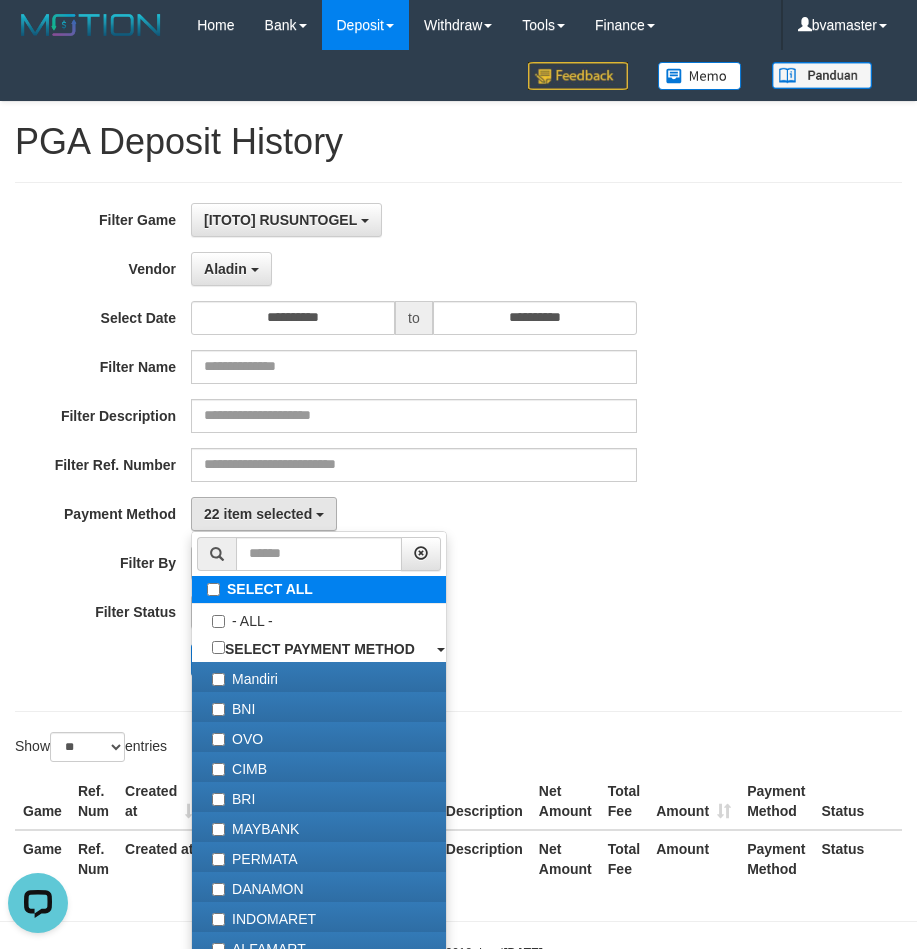 select on "***" 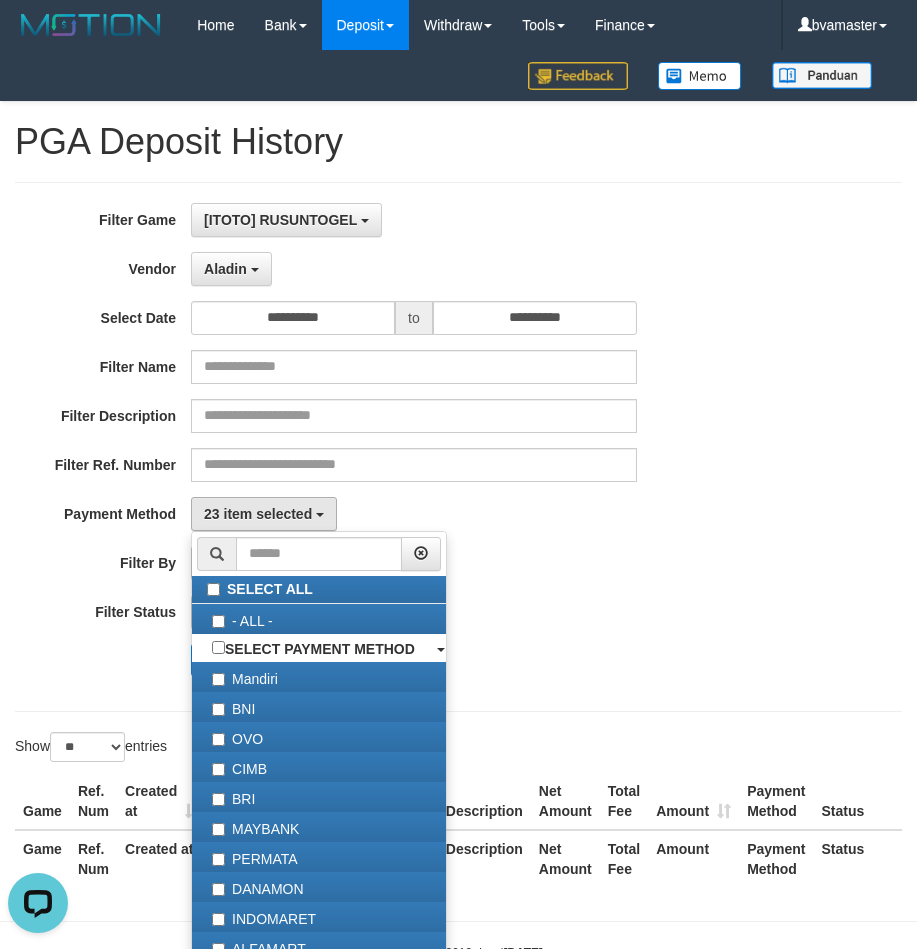 click on "PAID AT
PAID AT
CREATED AT" at bounding box center (414, 563) 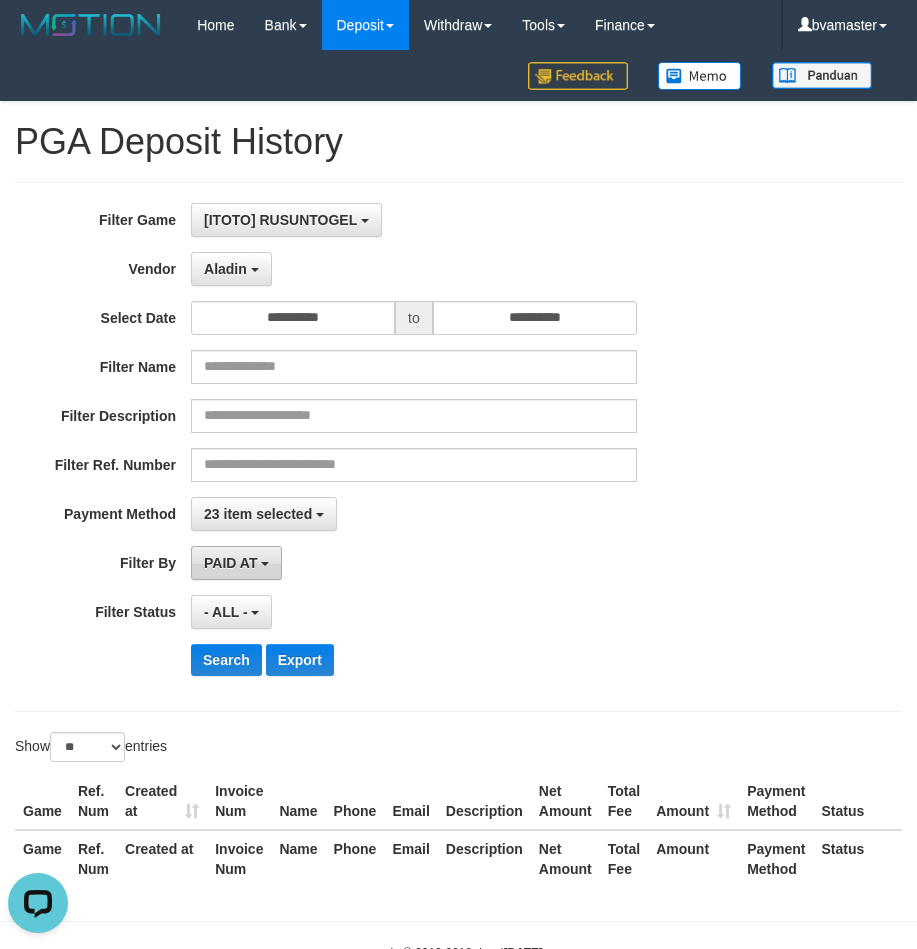 click on "PAID AT" at bounding box center (230, 563) 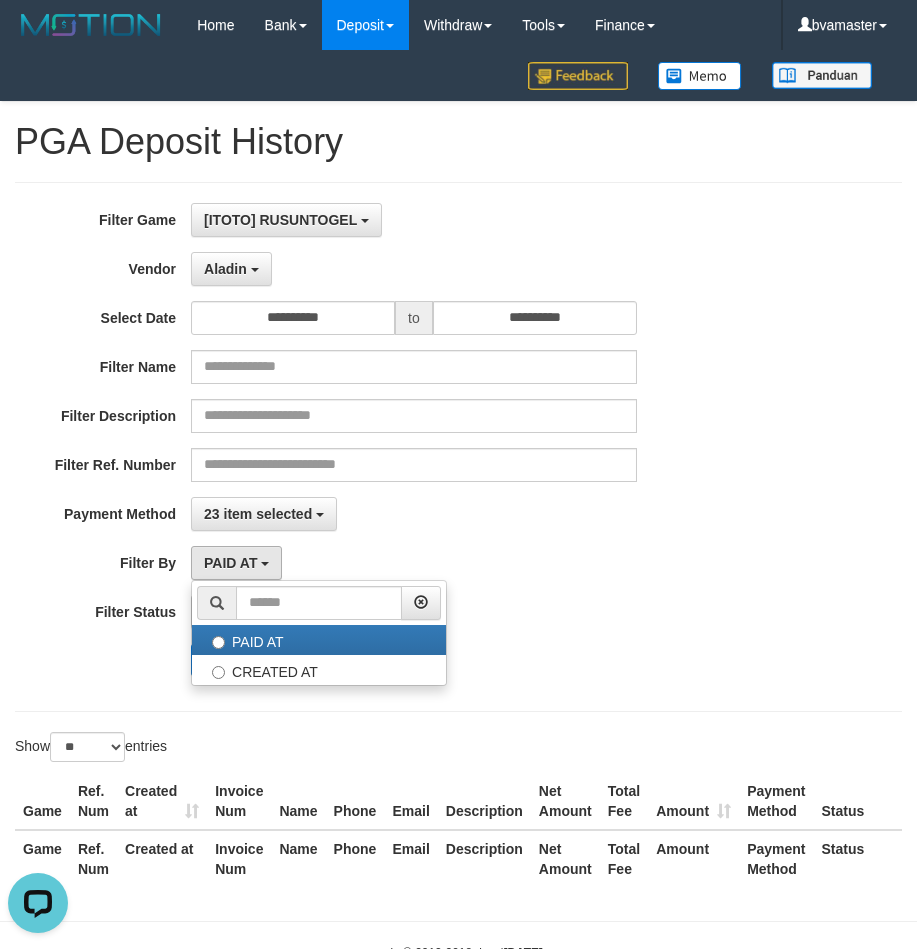 drag, startPoint x: 596, startPoint y: 534, endPoint x: 585, endPoint y: 543, distance: 14.21267 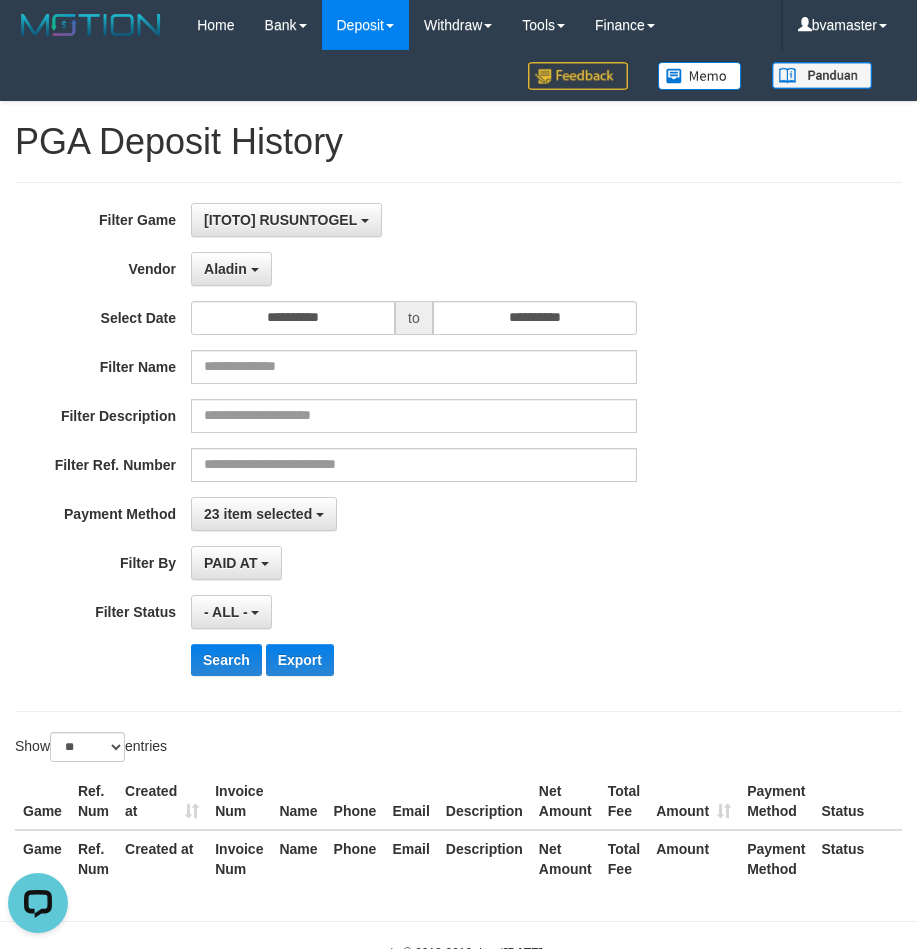click on "**********" at bounding box center [382, 447] 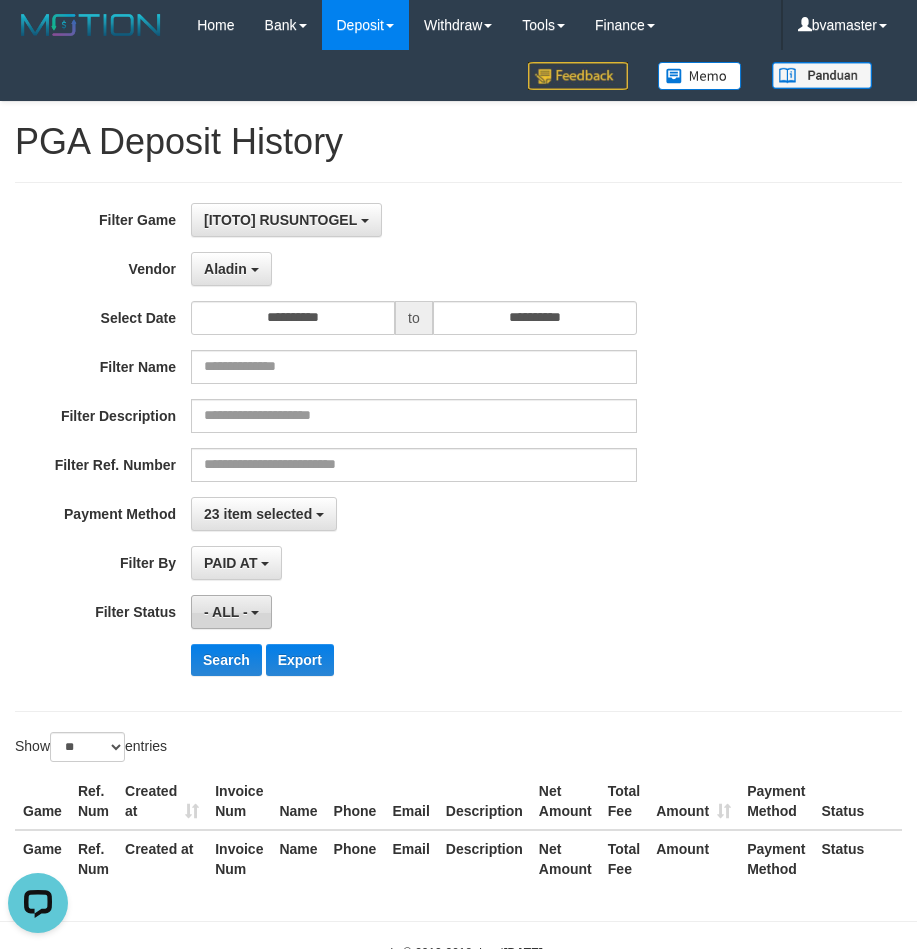 click on "- ALL -" at bounding box center (231, 612) 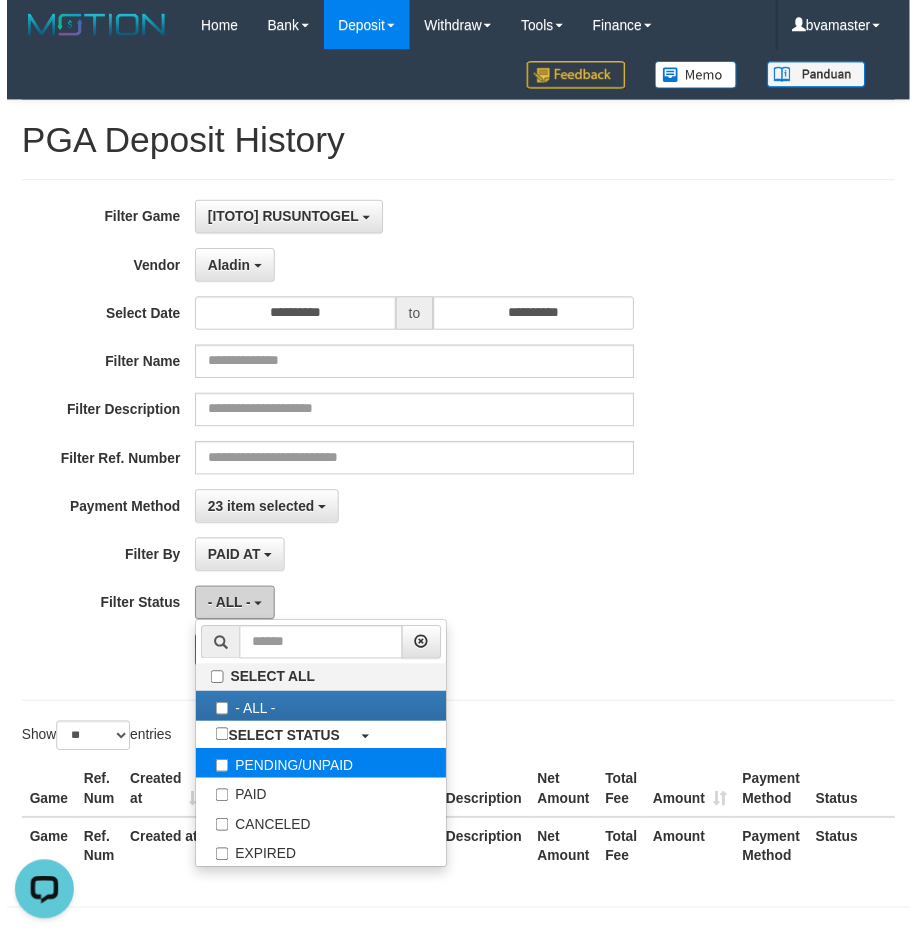 scroll, scrollTop: 63, scrollLeft: 0, axis: vertical 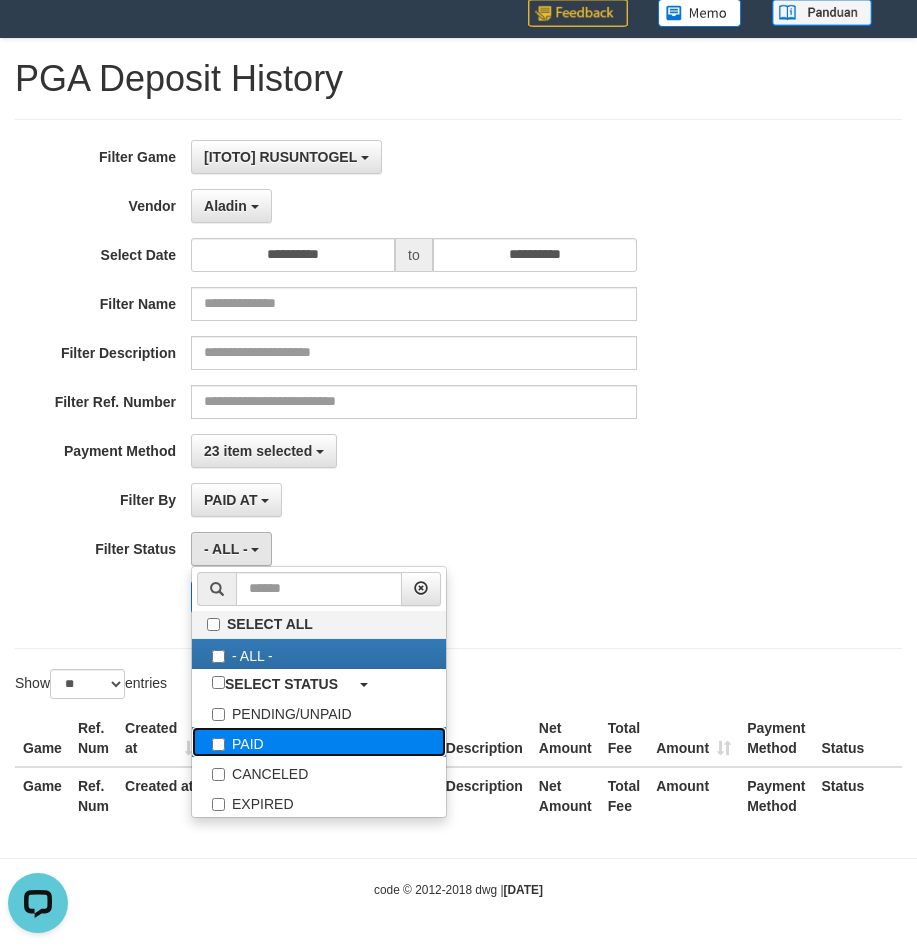 drag, startPoint x: 284, startPoint y: 750, endPoint x: 303, endPoint y: 734, distance: 24.839485 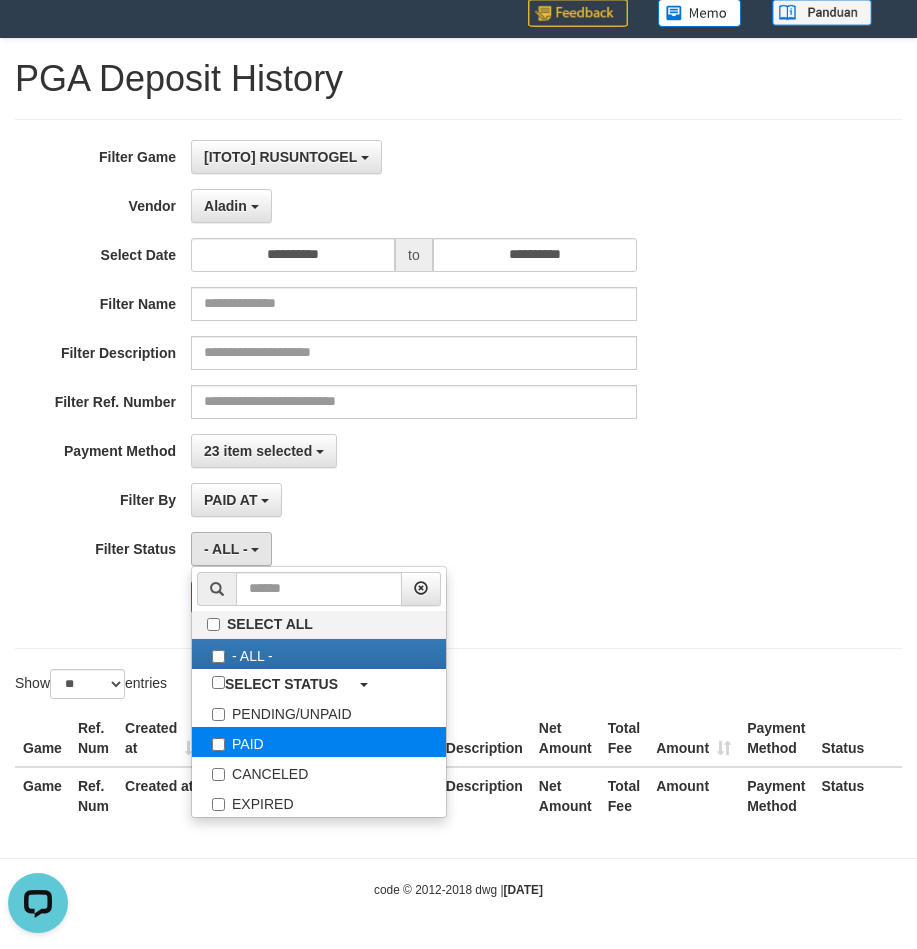select on "*" 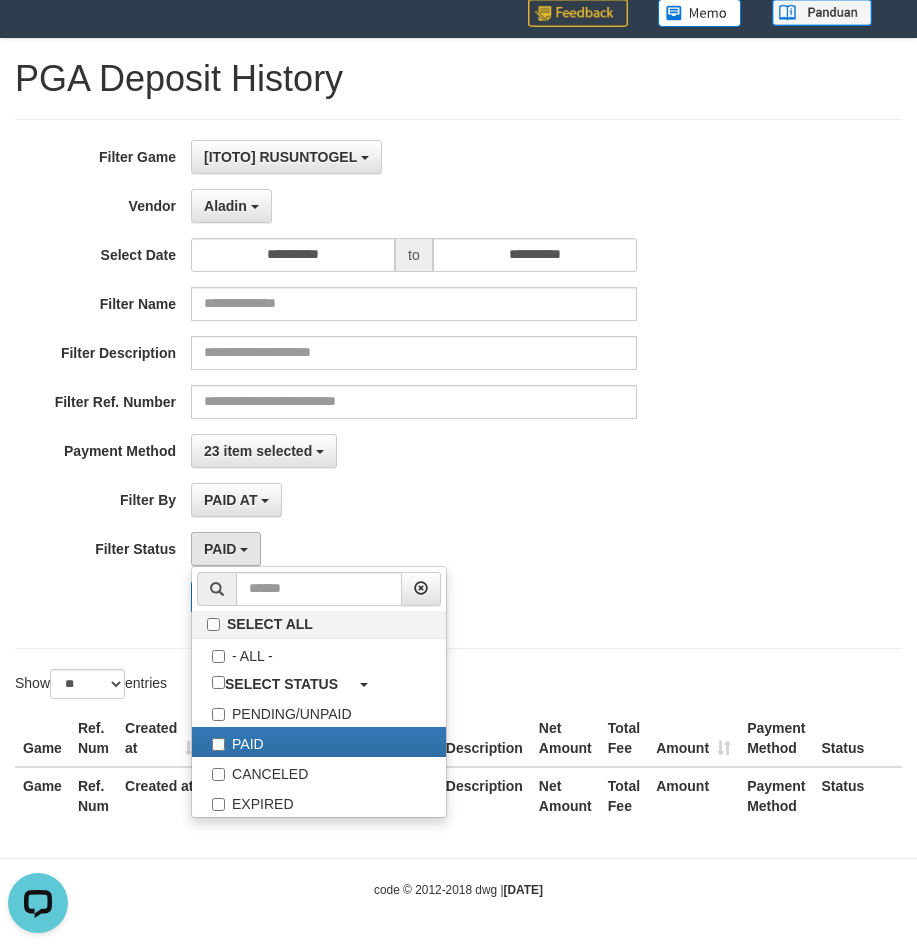drag, startPoint x: 641, startPoint y: 568, endPoint x: 330, endPoint y: 611, distance: 313.9586 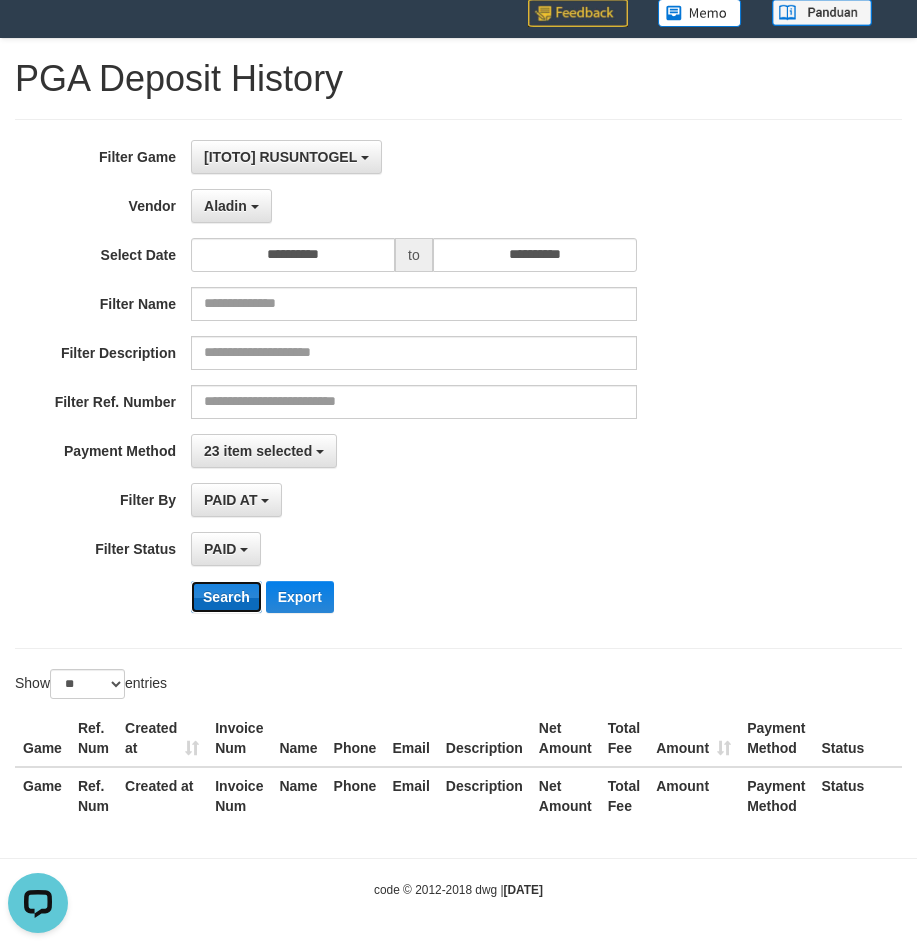 click on "Search" at bounding box center (226, 597) 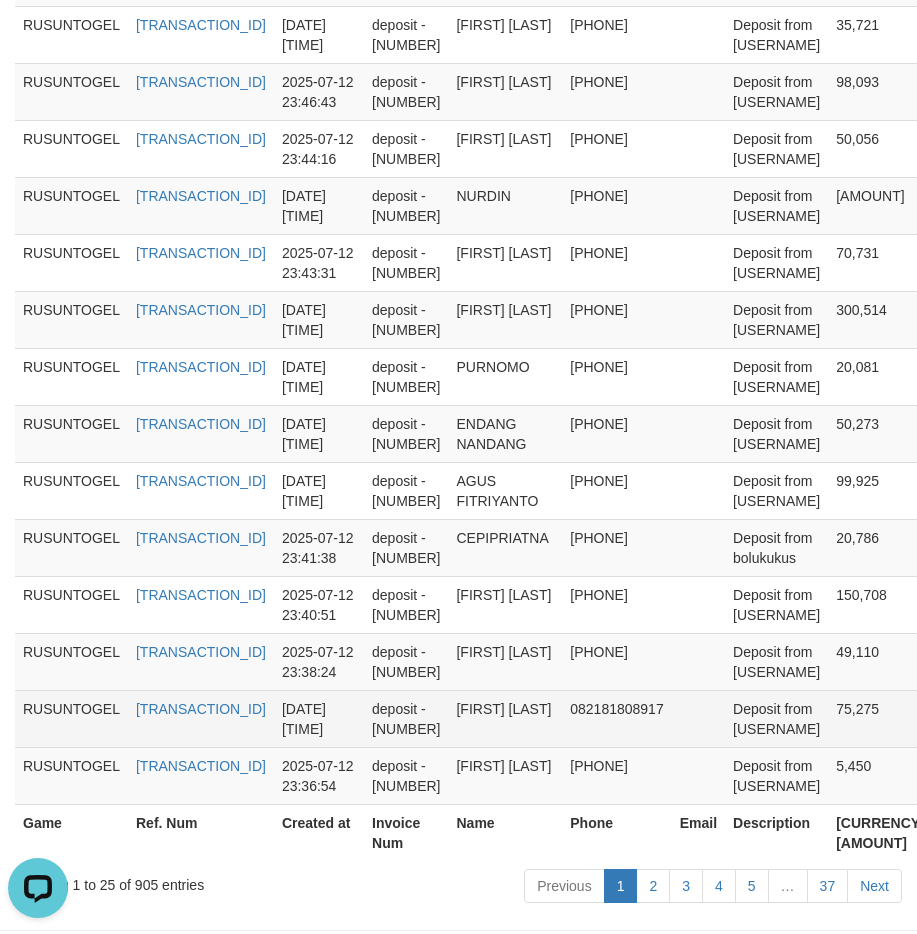 scroll, scrollTop: 1538, scrollLeft: 0, axis: vertical 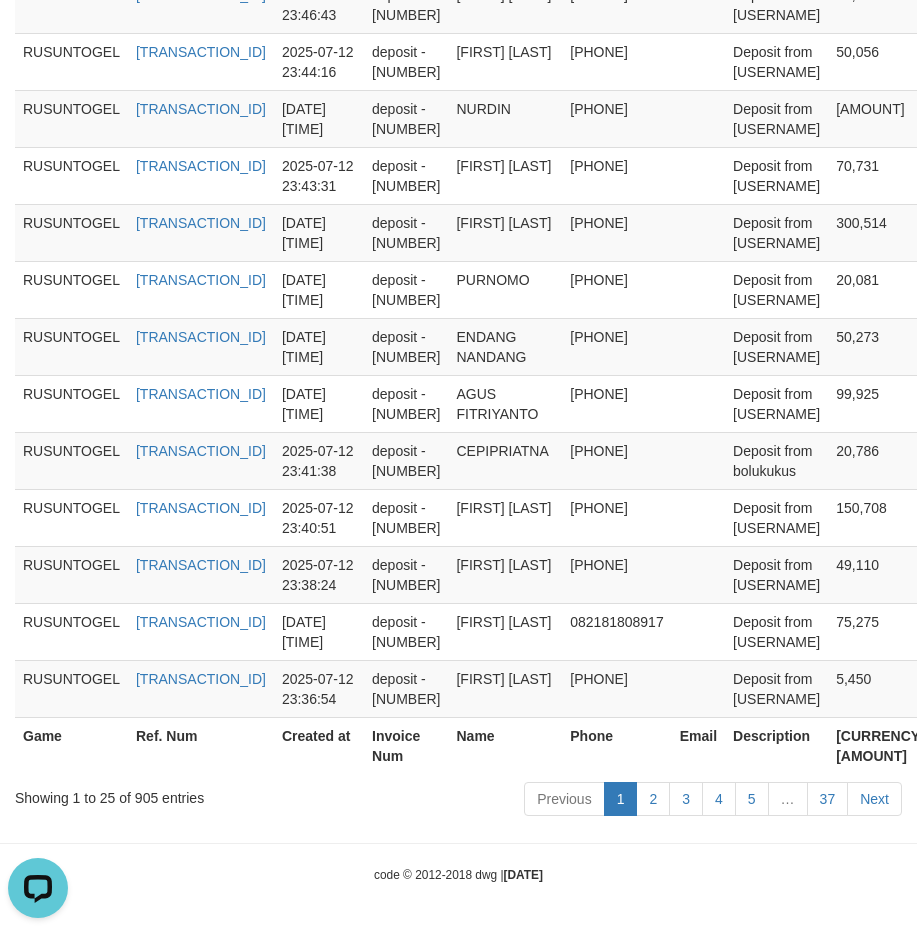 type 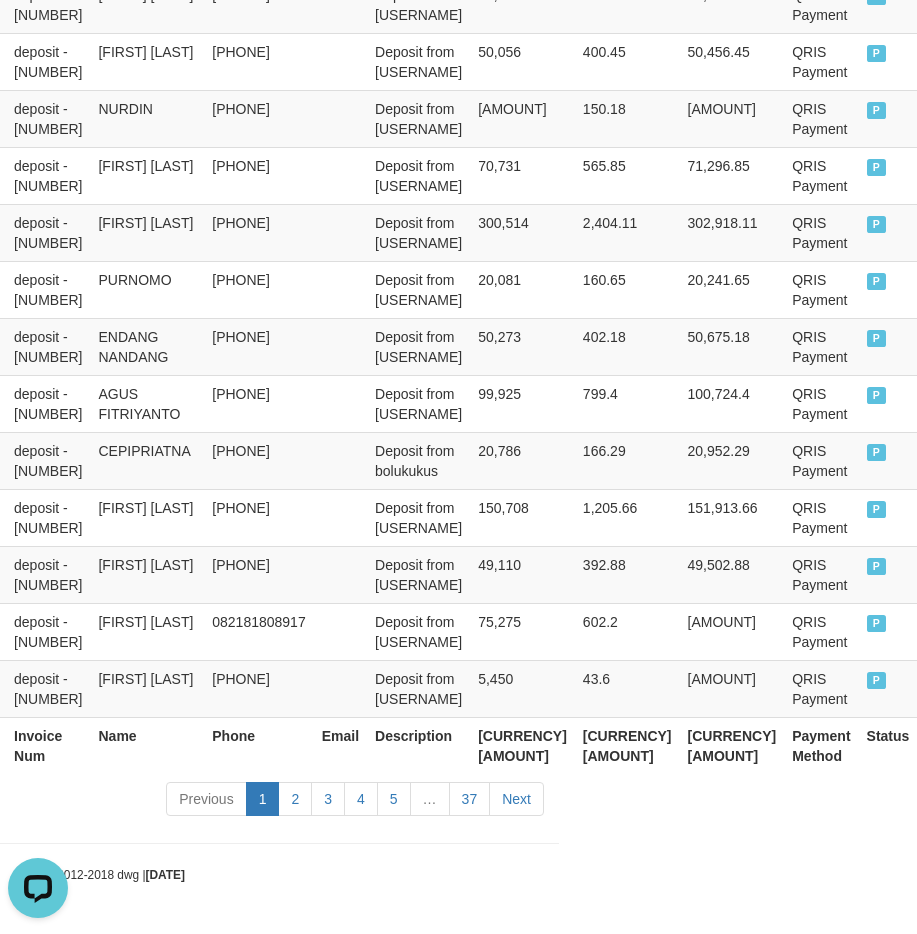 scroll, scrollTop: 1538, scrollLeft: 485, axis: both 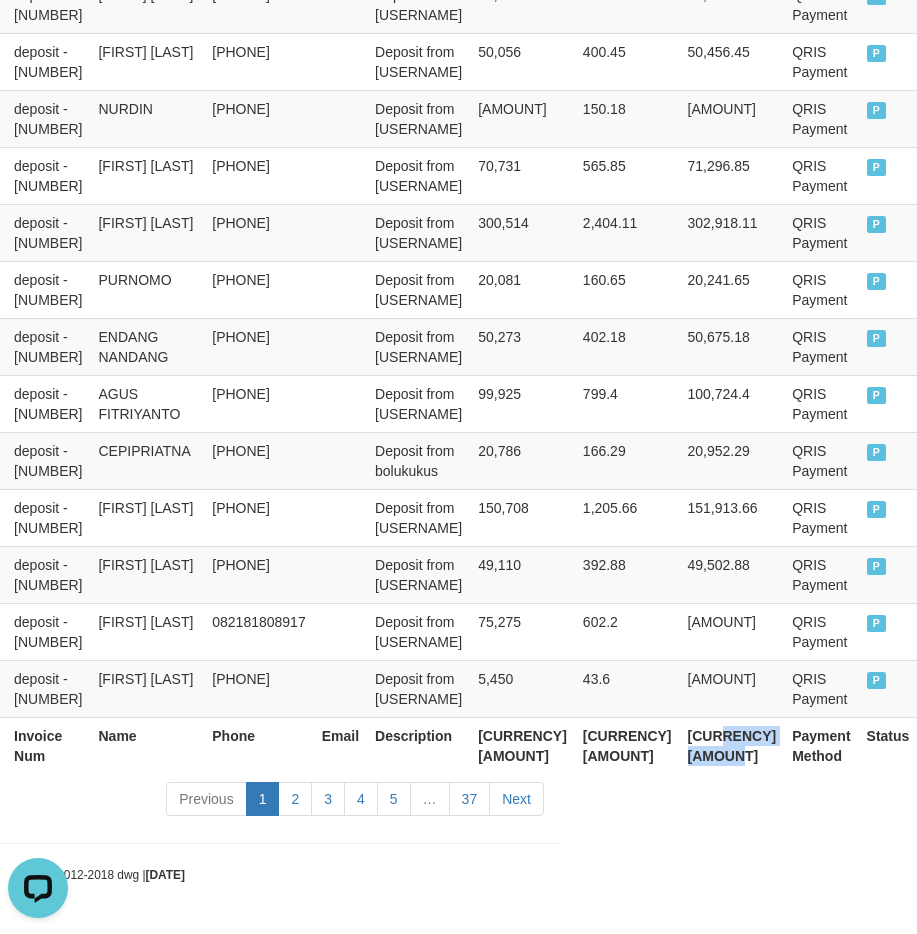 click on "[CURRENCY] [AMOUNT]" at bounding box center [732, 745] 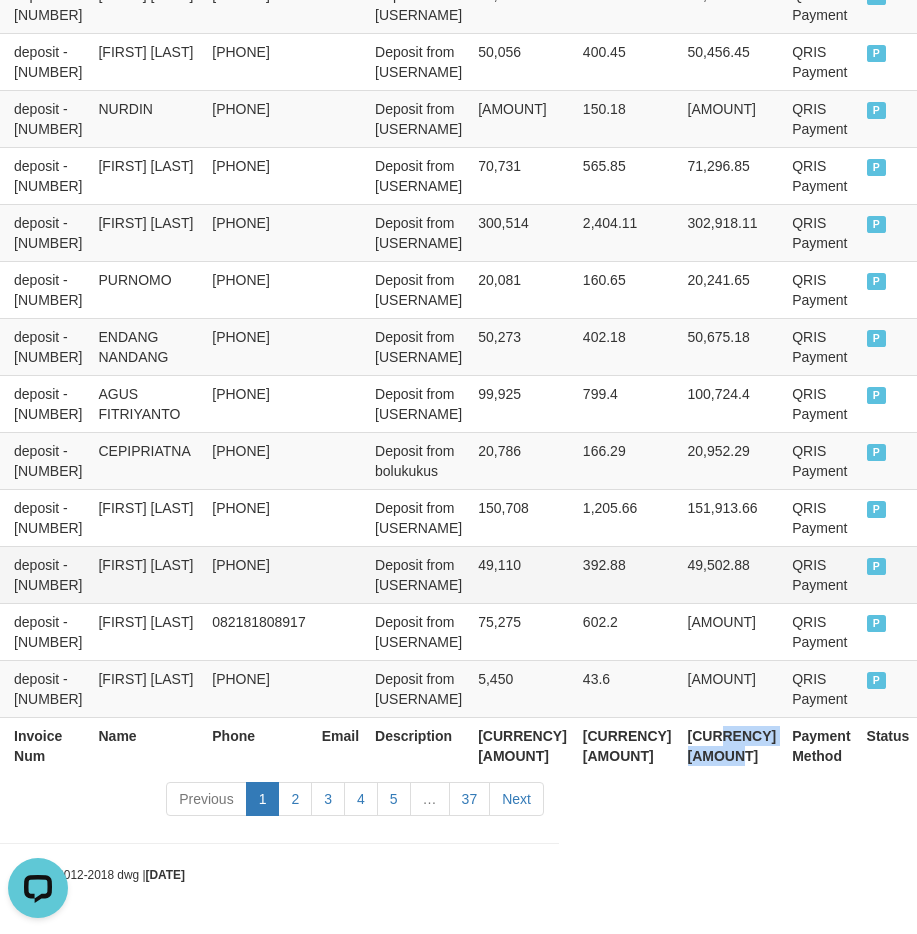copy on "[AMOUNT]" 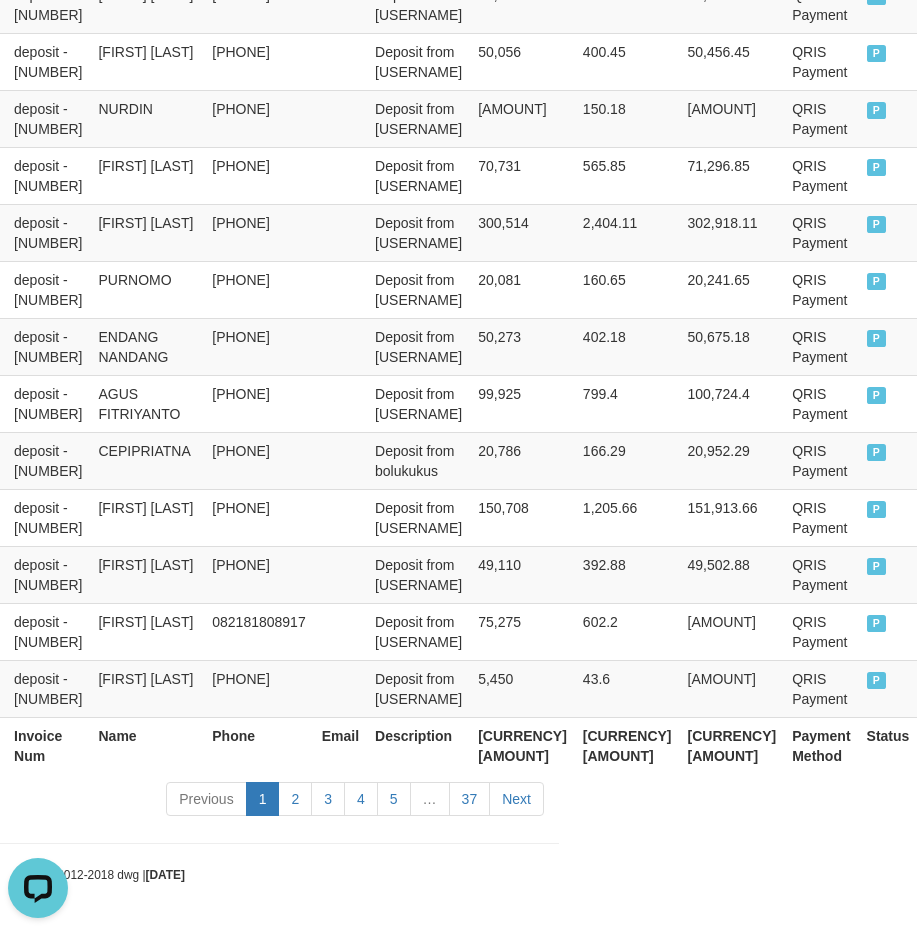 click on "[CURRENCY] [AMOUNT]" at bounding box center (627, 745) 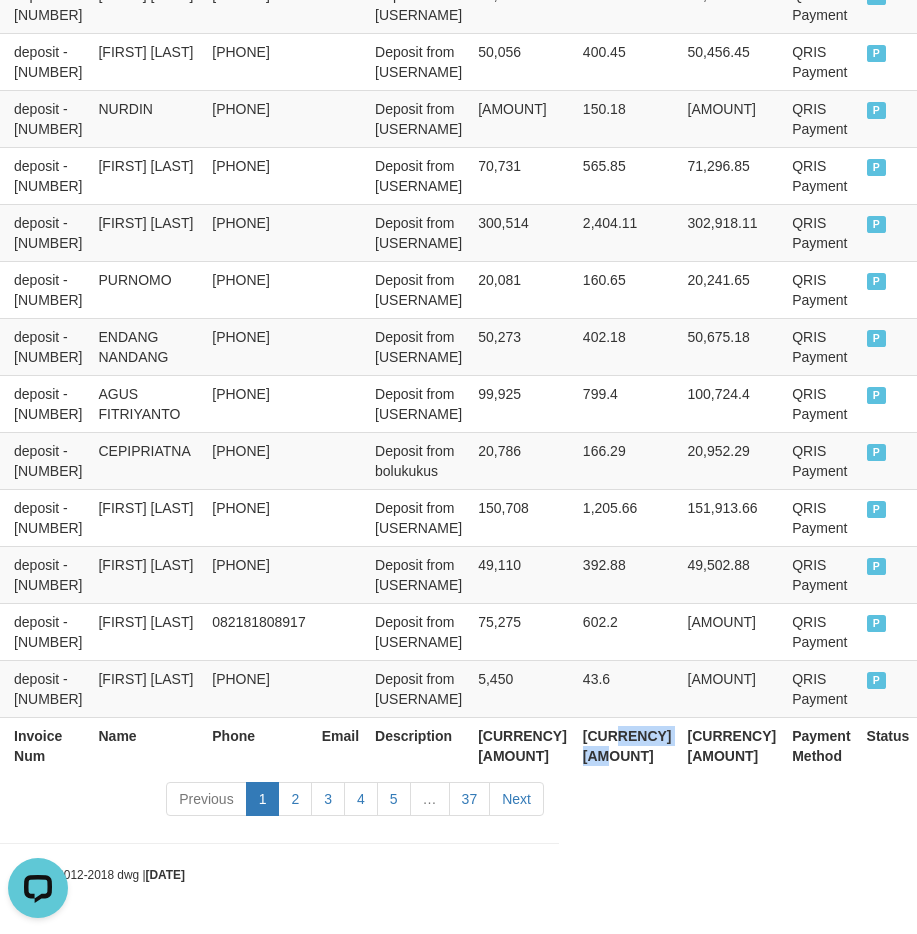 click on "[CURRENCY] [AMOUNT]" at bounding box center [627, 745] 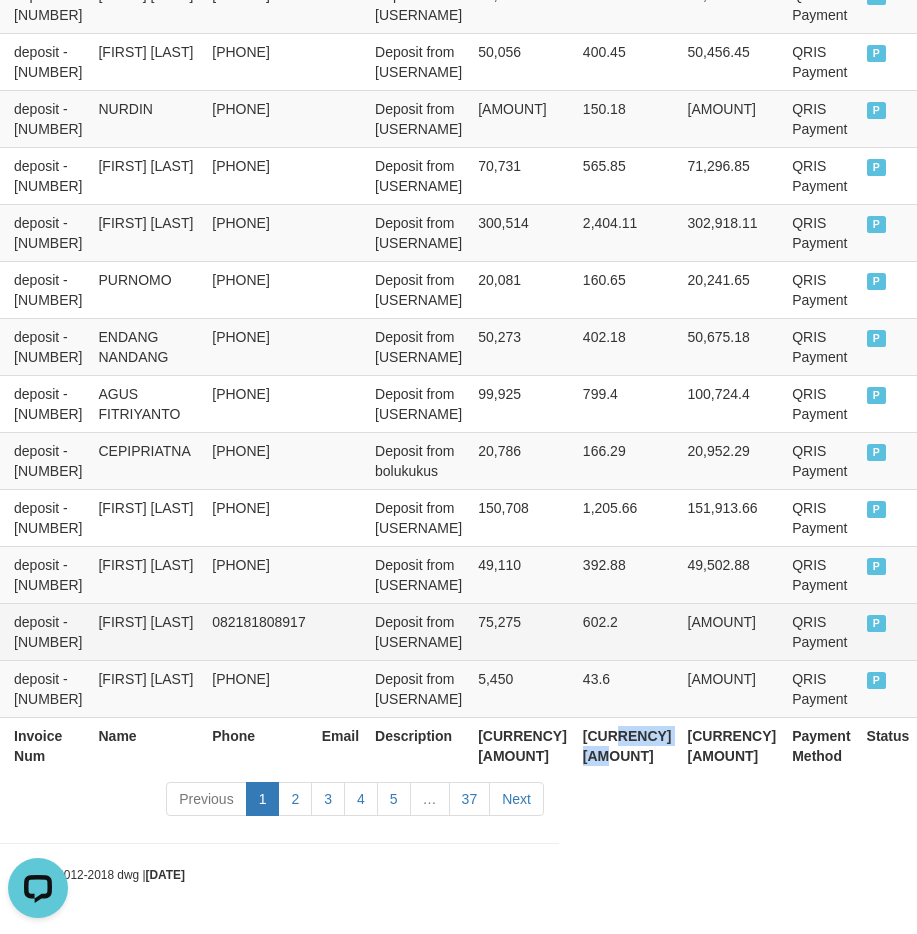 copy on "[AMOUNT]" 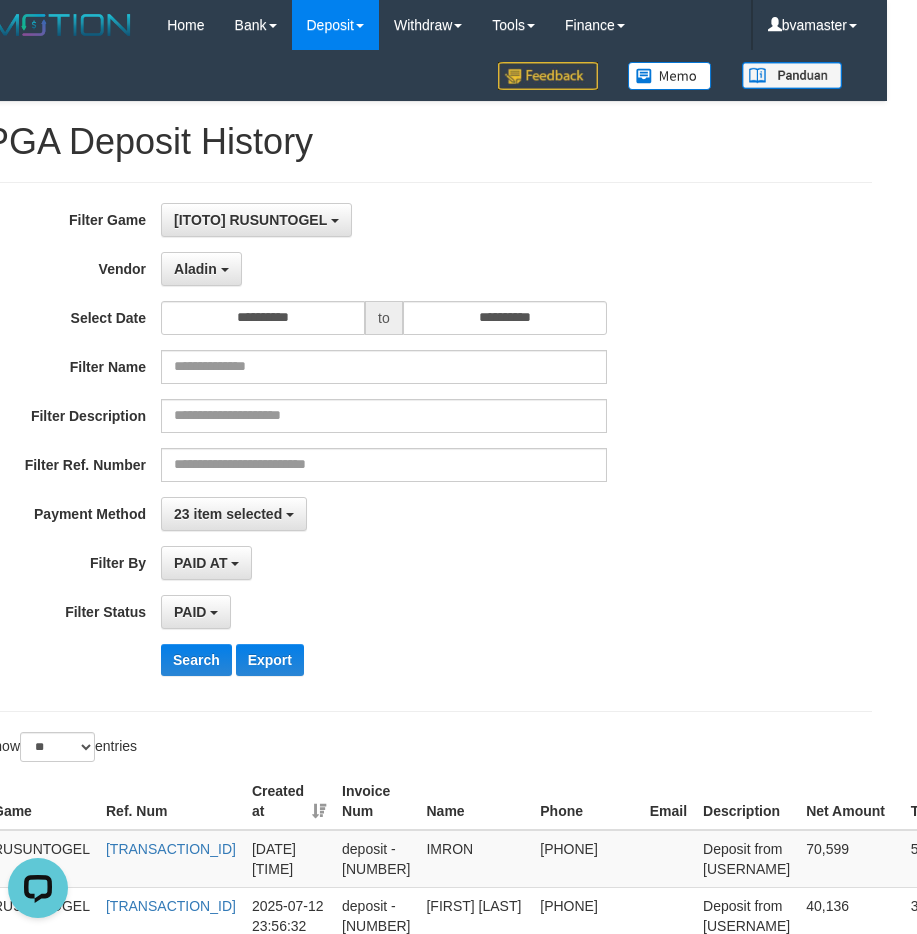 scroll, scrollTop: 0, scrollLeft: 0, axis: both 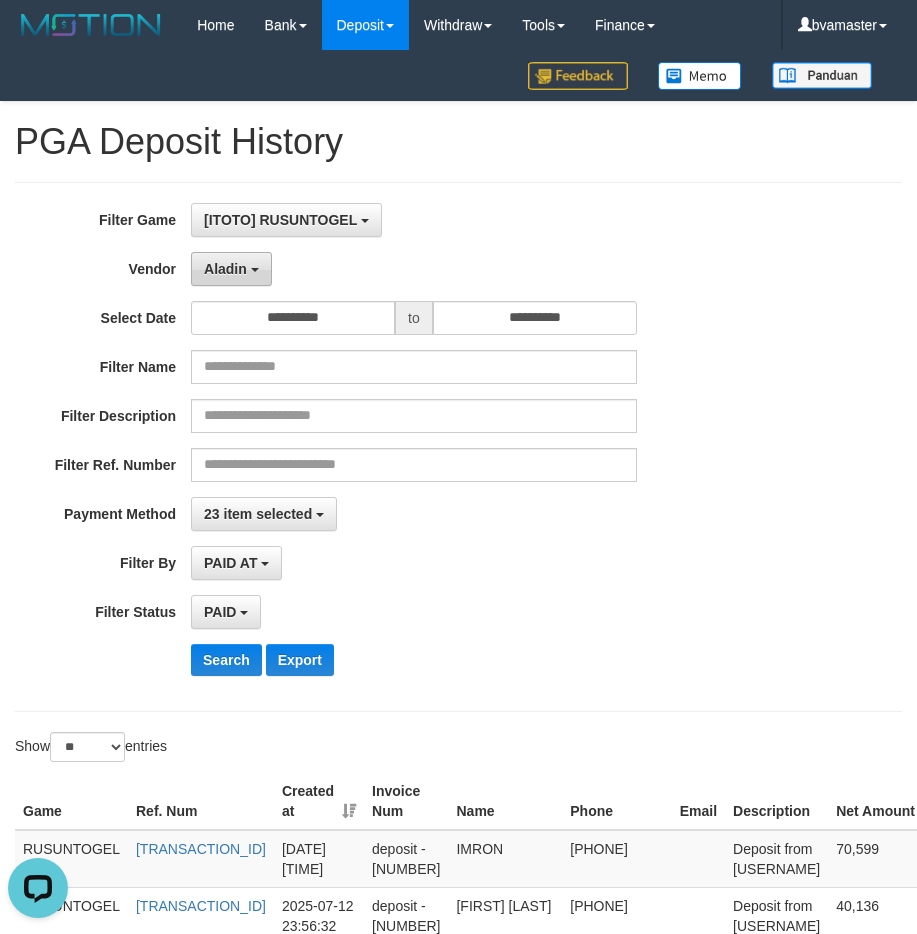 click on "Aladin" at bounding box center (231, 269) 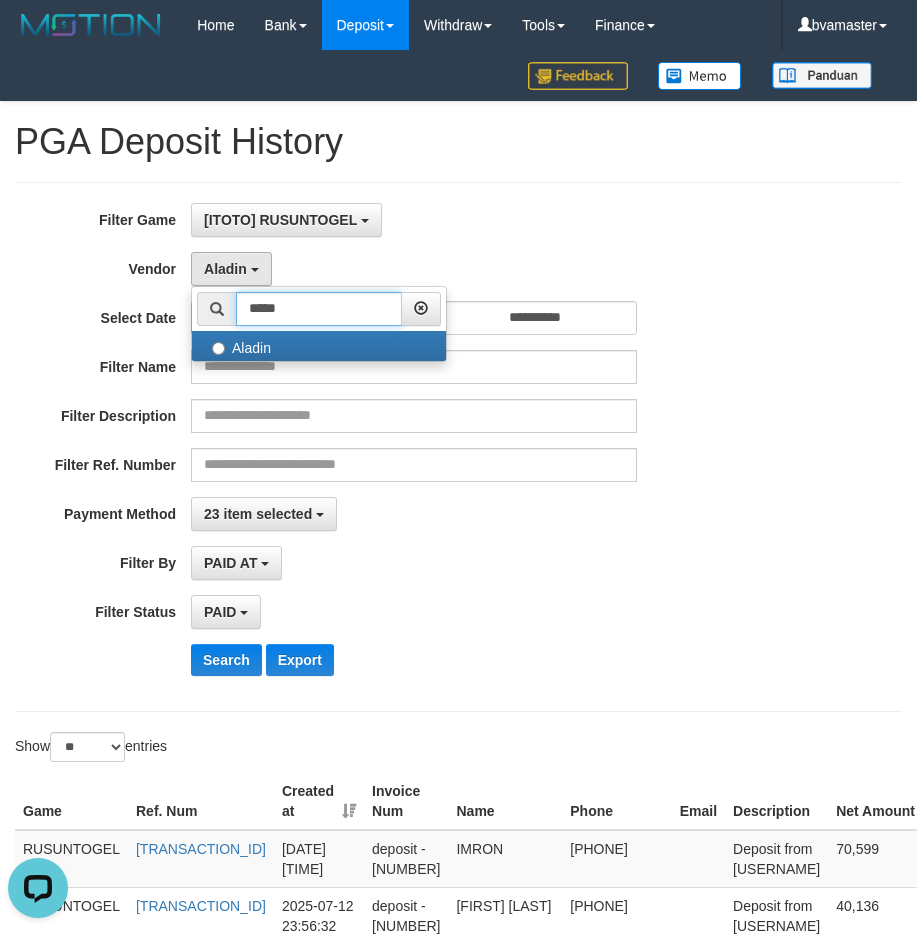 click on "*****" at bounding box center (319, 309) 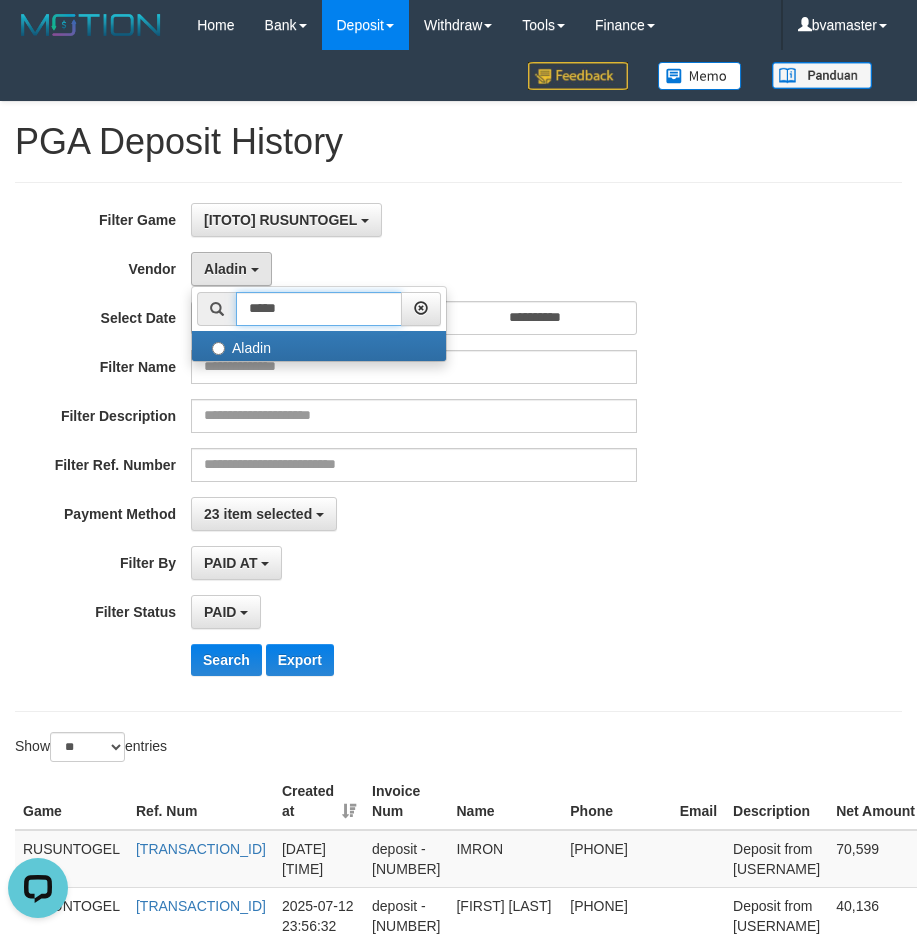 click on "*****" at bounding box center [319, 309] 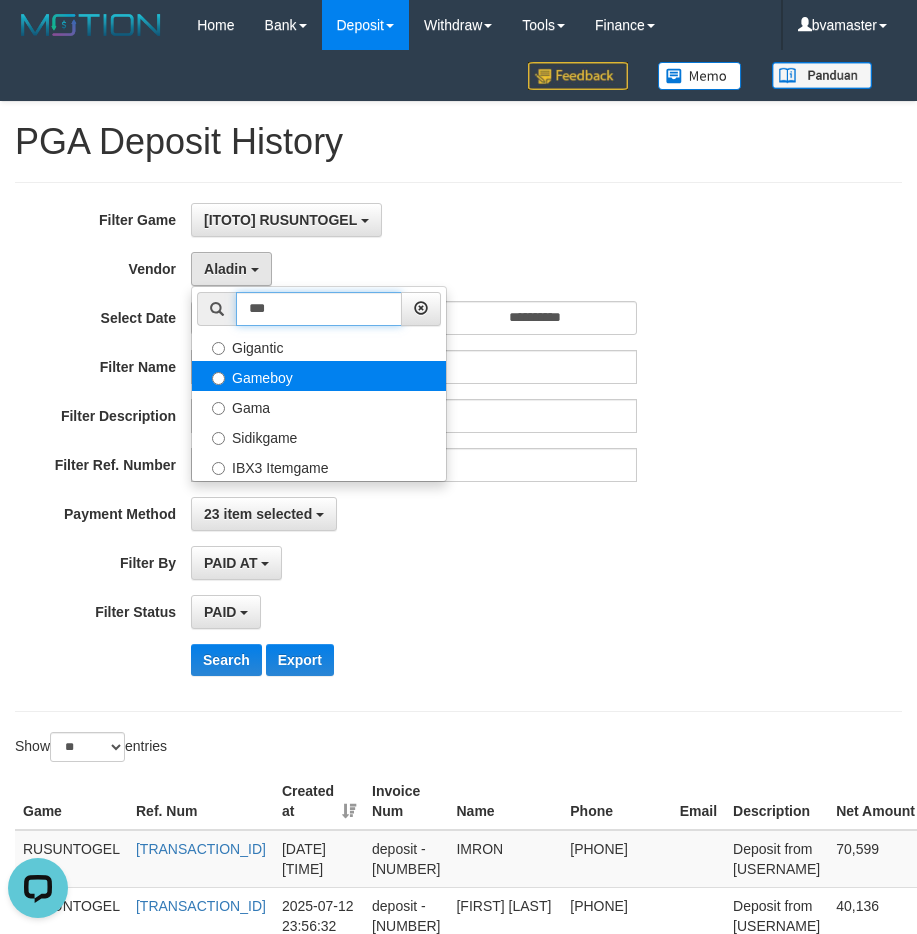 type on "***" 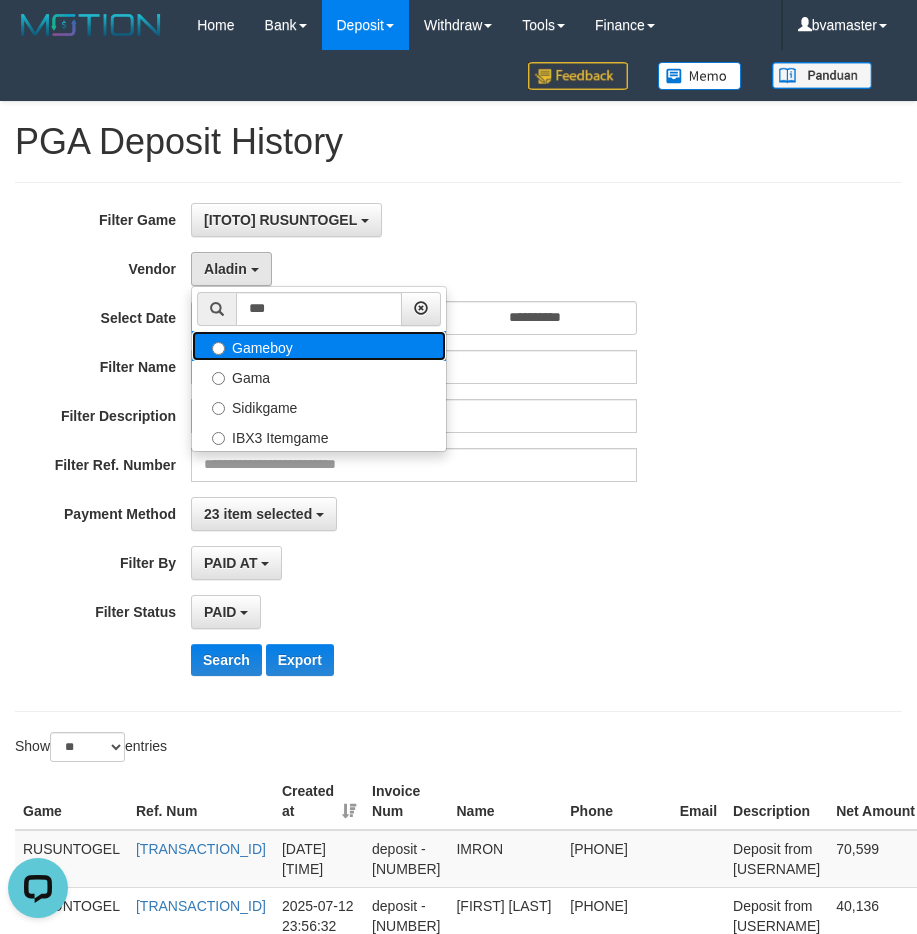 click on "Gameboy" at bounding box center (319, 346) 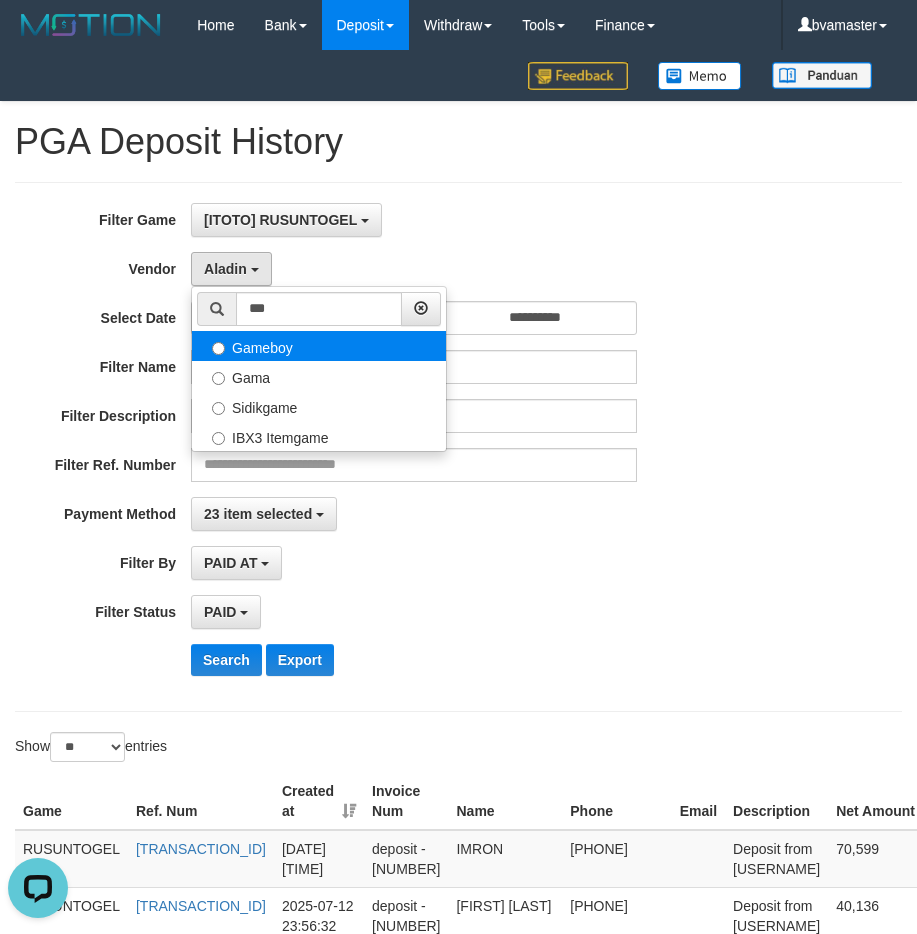 select on "**********" 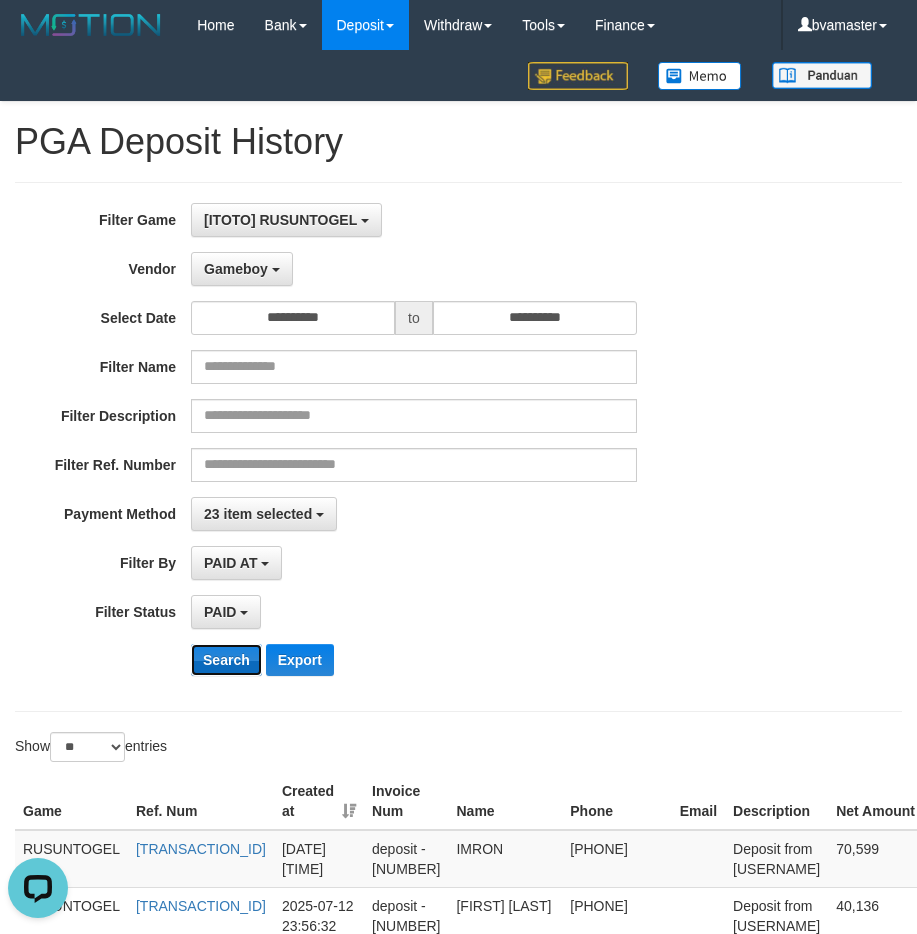 click on "Search" at bounding box center (226, 660) 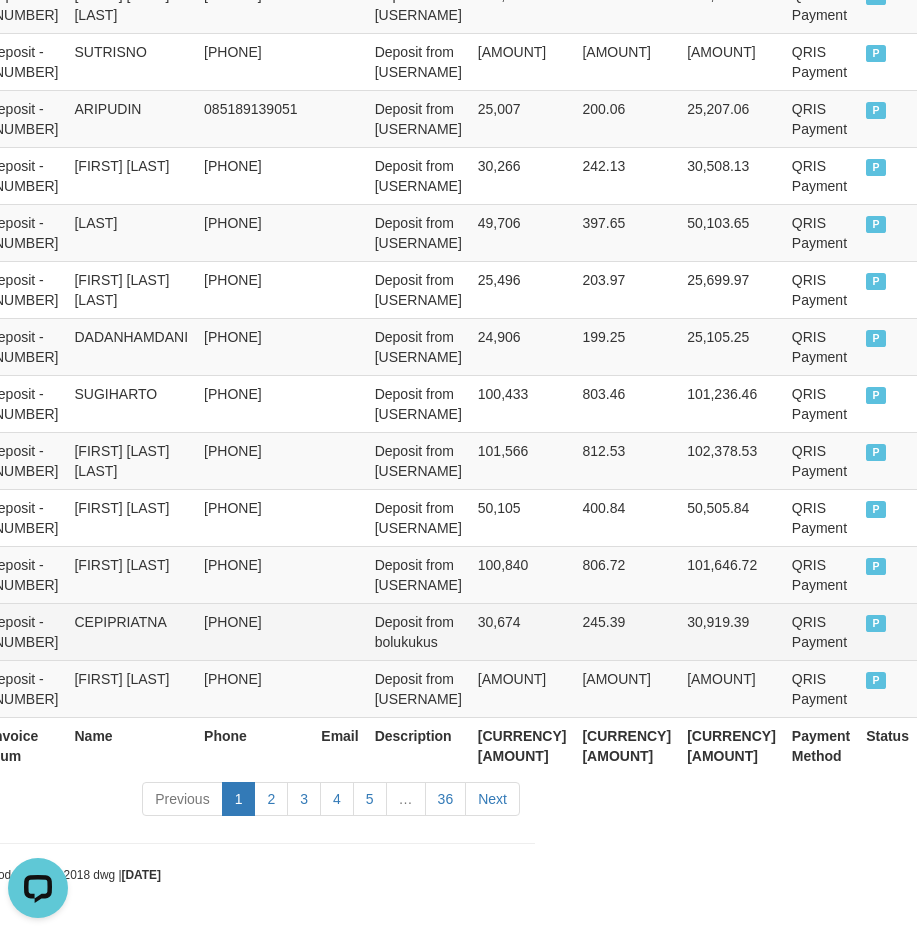 scroll, scrollTop: 1538, scrollLeft: 513, axis: both 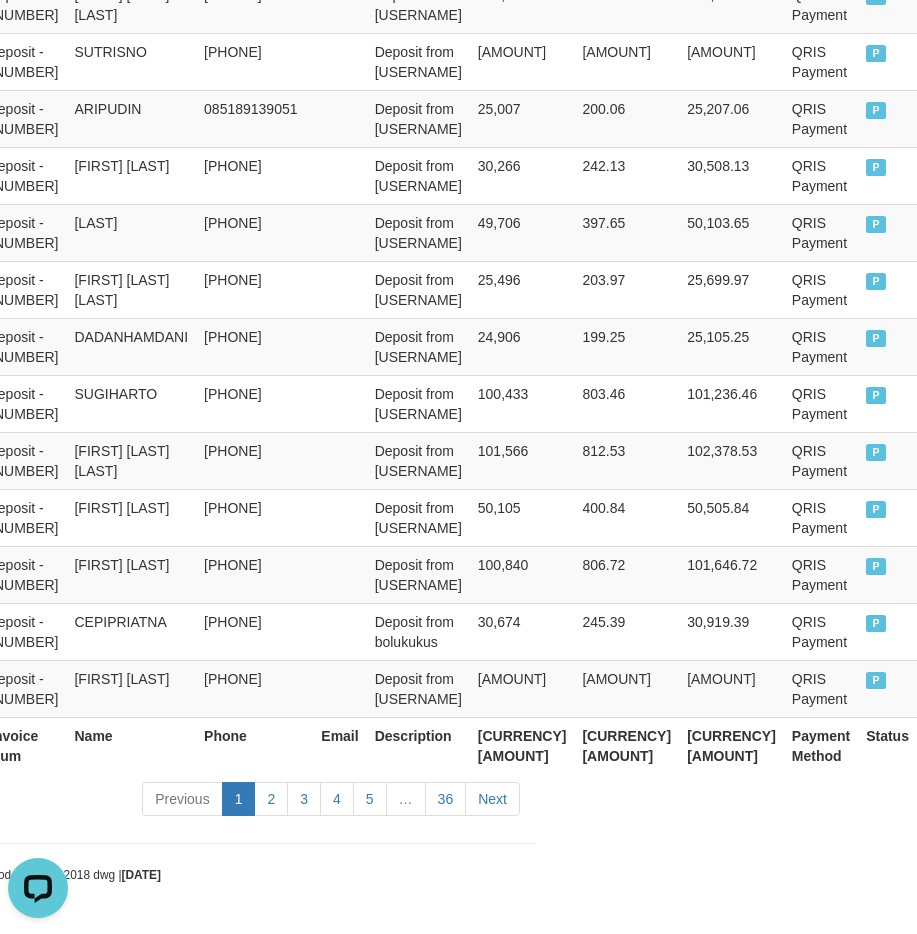 click on "[CURRENCY] [AMOUNT]" at bounding box center (731, 745) 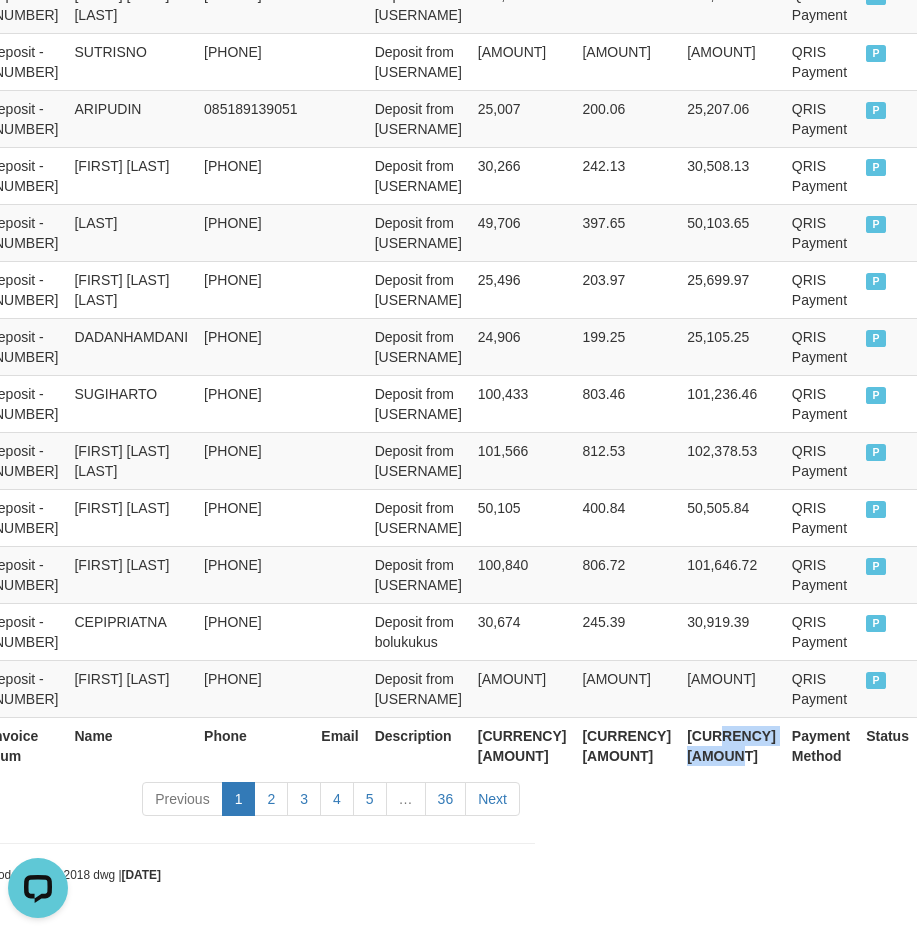 drag, startPoint x: 724, startPoint y: 762, endPoint x: 898, endPoint y: 600, distance: 237.73935 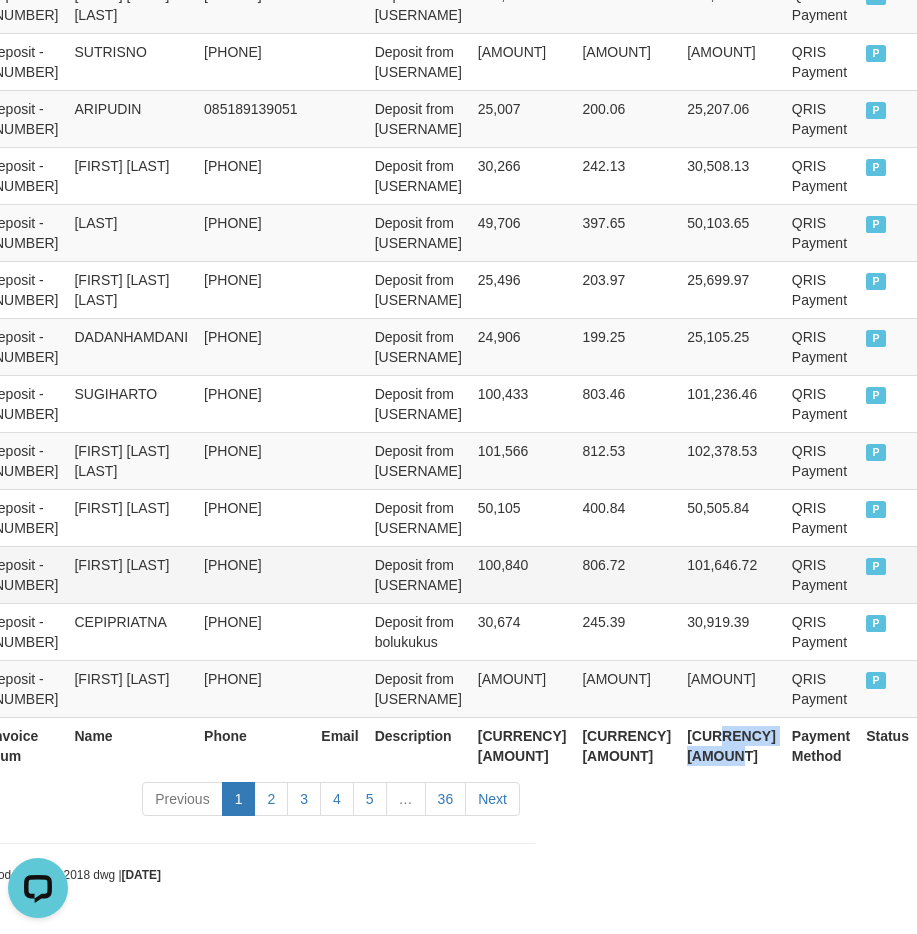 copy on "[AMOUNT]" 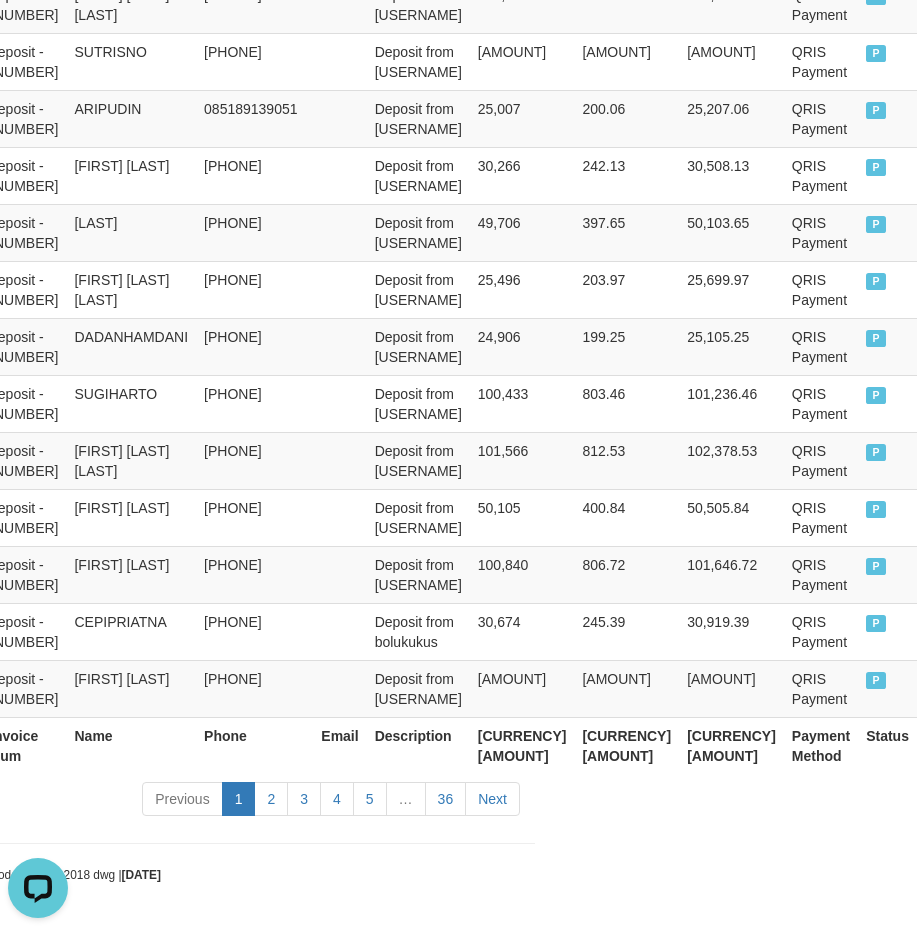 click on "[CURRENCY] [AMOUNT]" at bounding box center [626, 745] 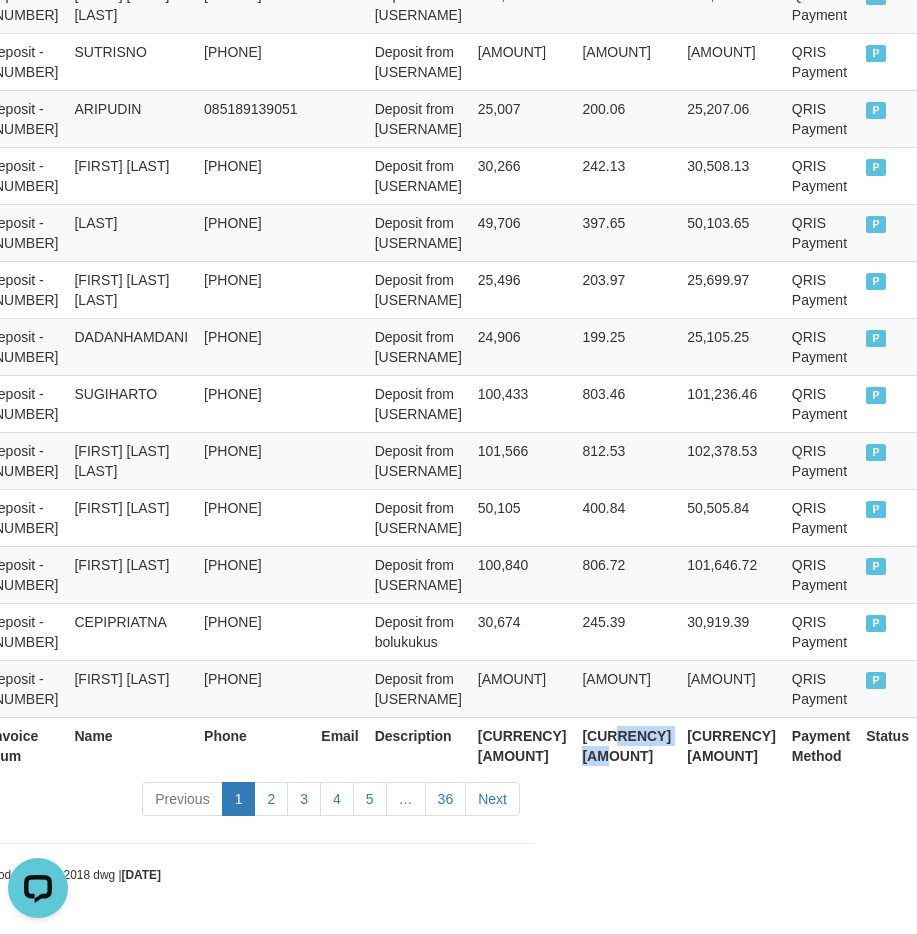 drag, startPoint x: 620, startPoint y: 759, endPoint x: 550, endPoint y: 738, distance: 73.082146 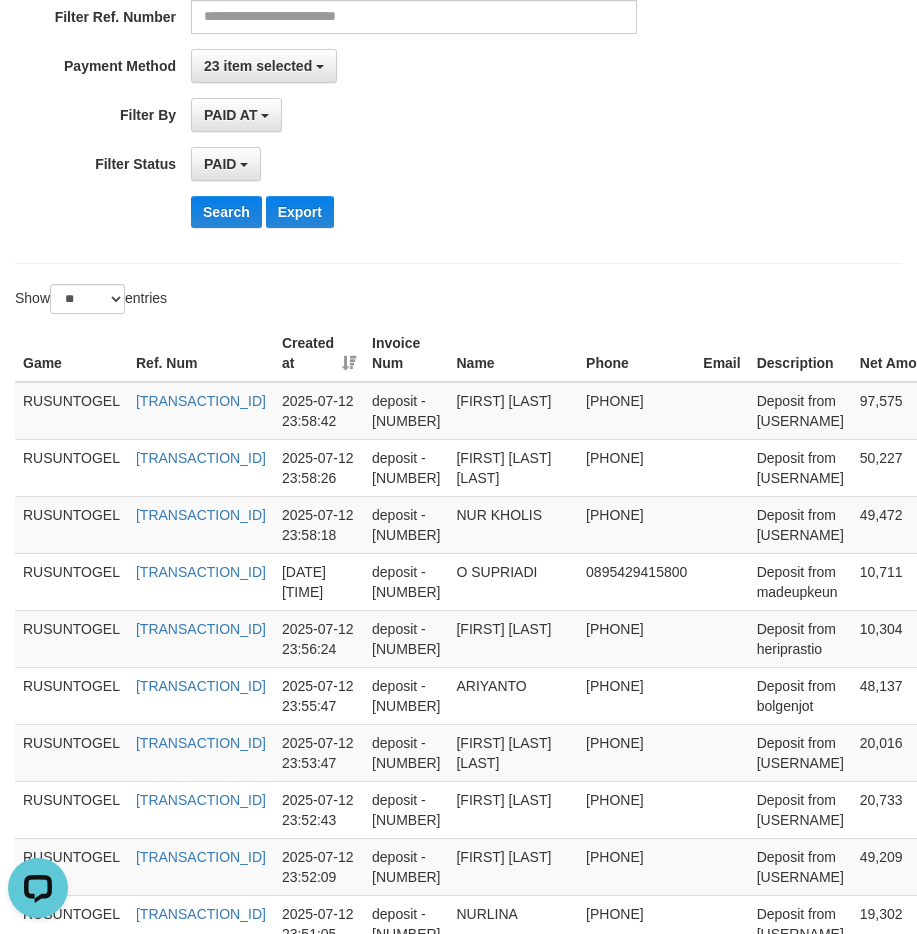 scroll, scrollTop: 238, scrollLeft: 0, axis: vertical 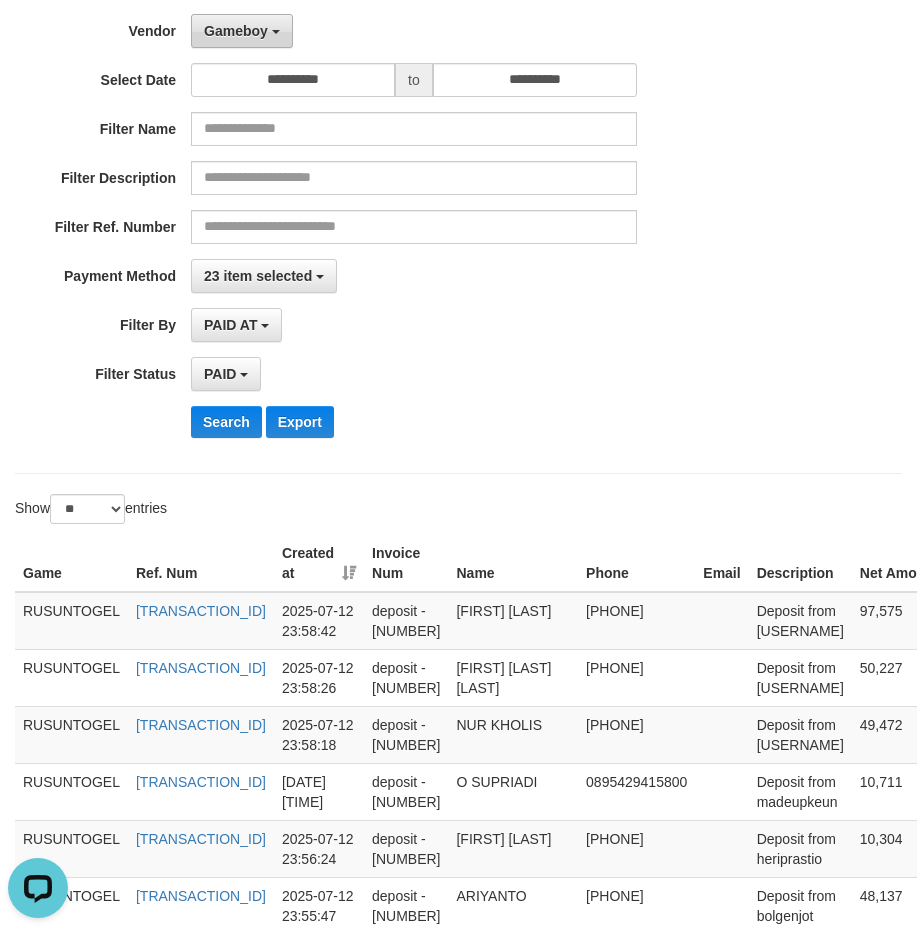 click on "Gameboy" at bounding box center (236, 31) 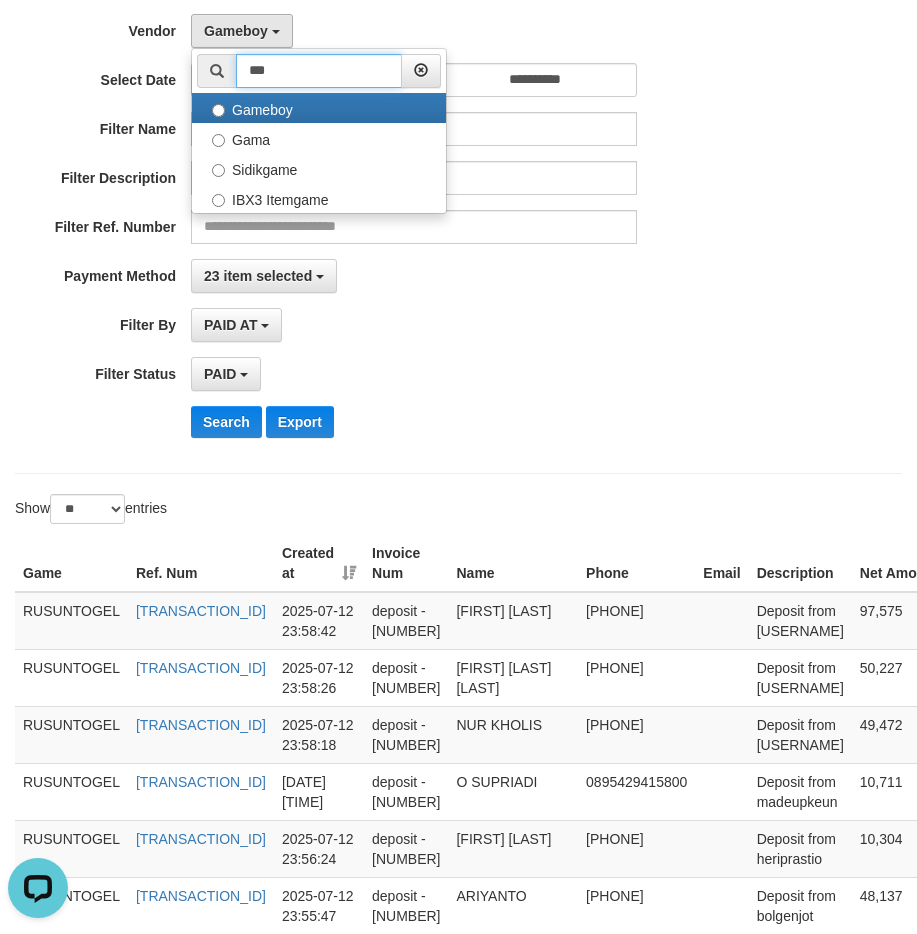 click on "***" at bounding box center [319, 71] 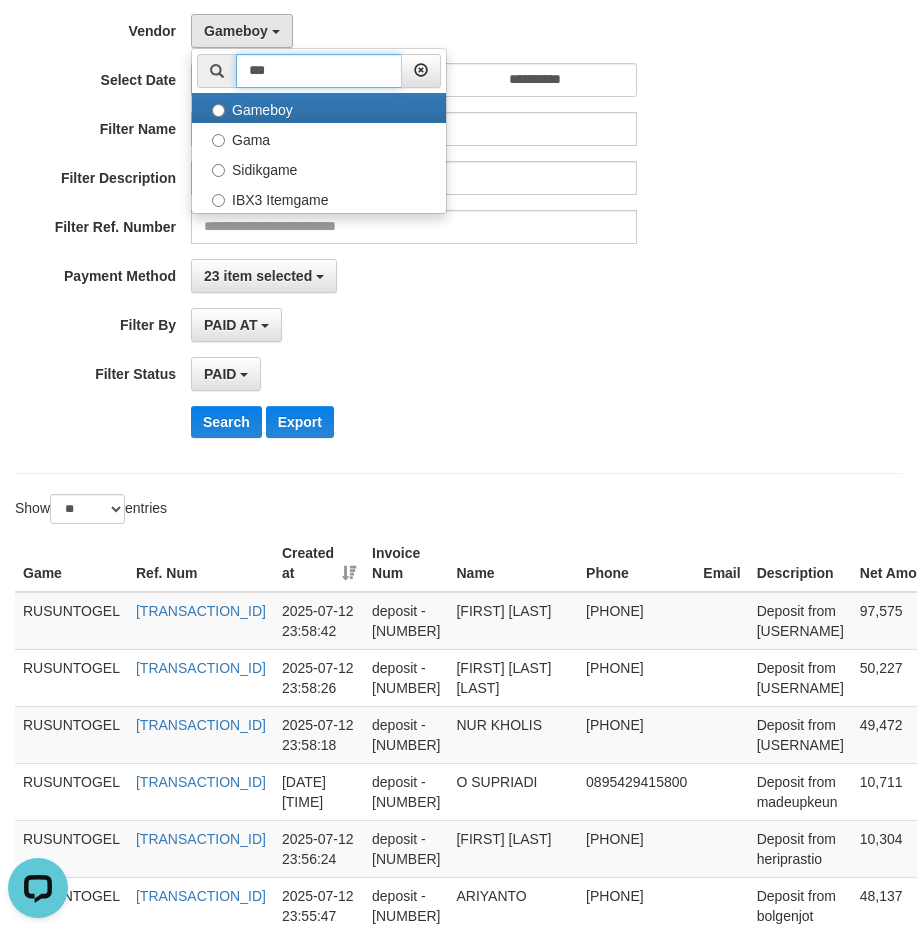 click on "***" at bounding box center (319, 71) 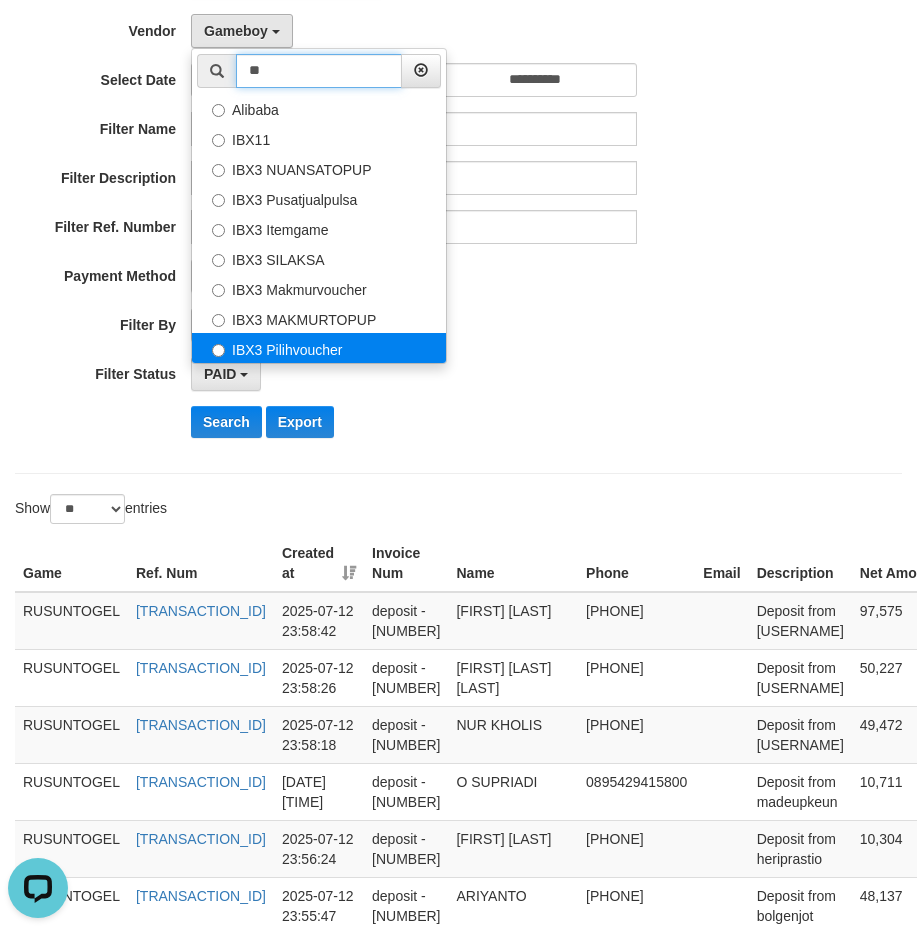 type on "**" 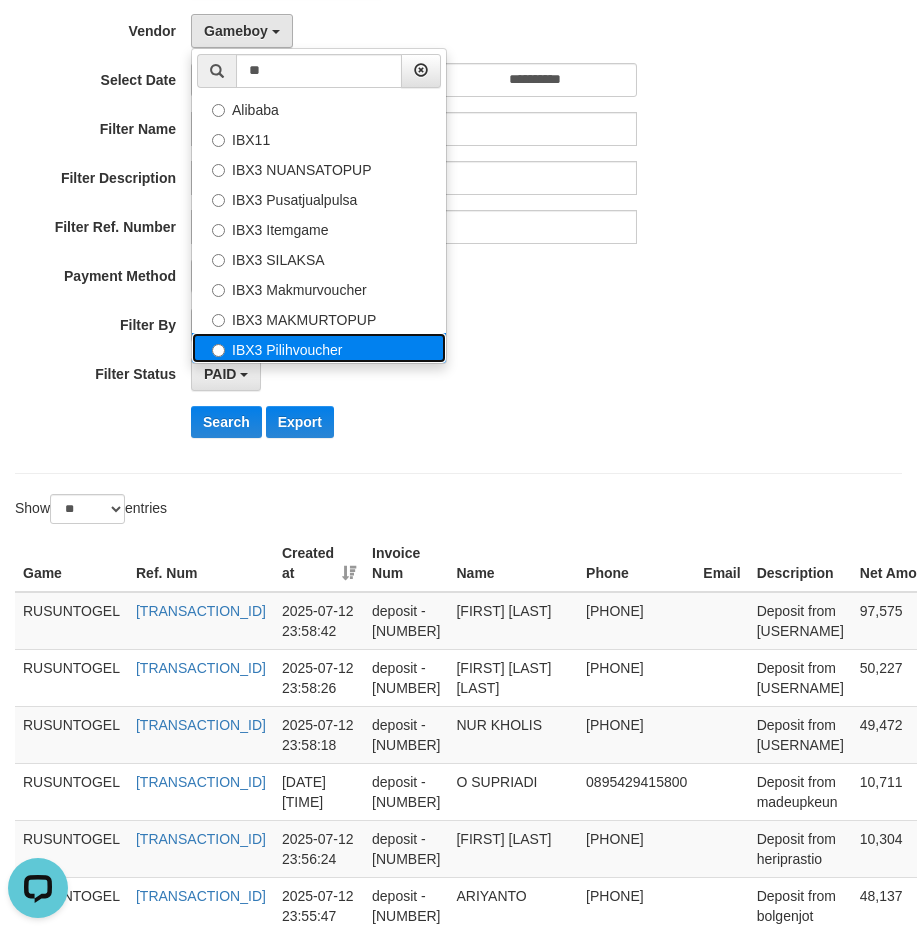 click on "IBX3 Pilihvoucher" at bounding box center (319, 348) 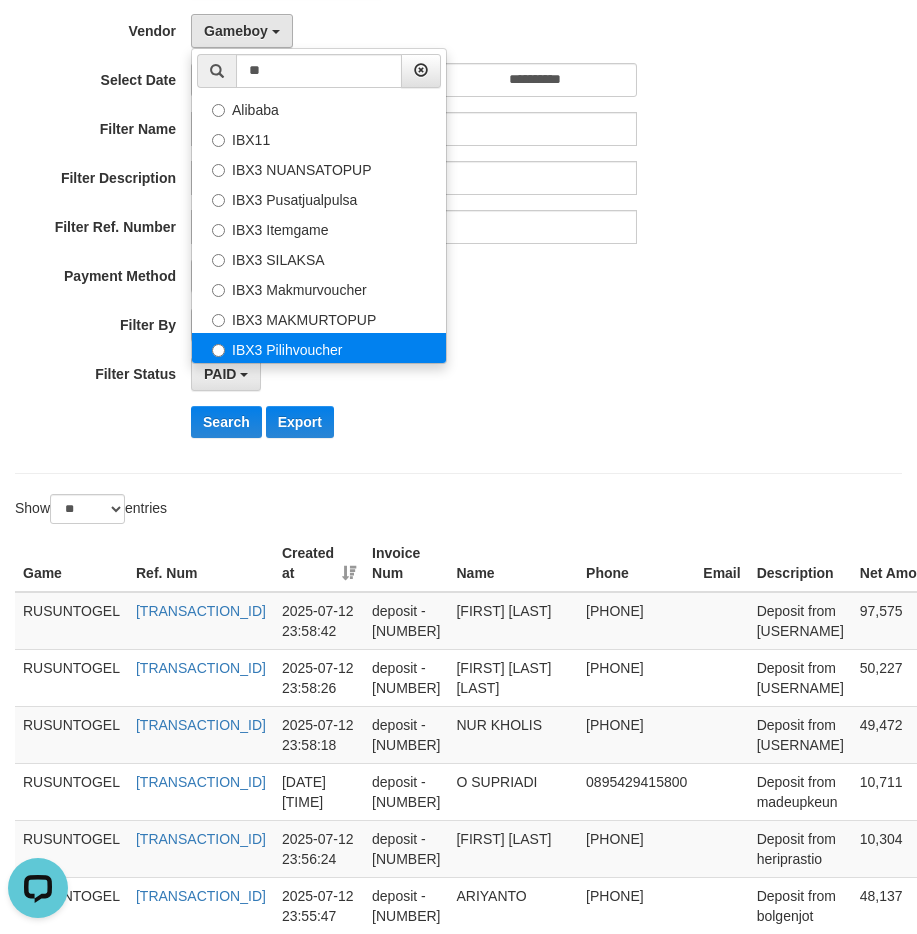 select on "**********" 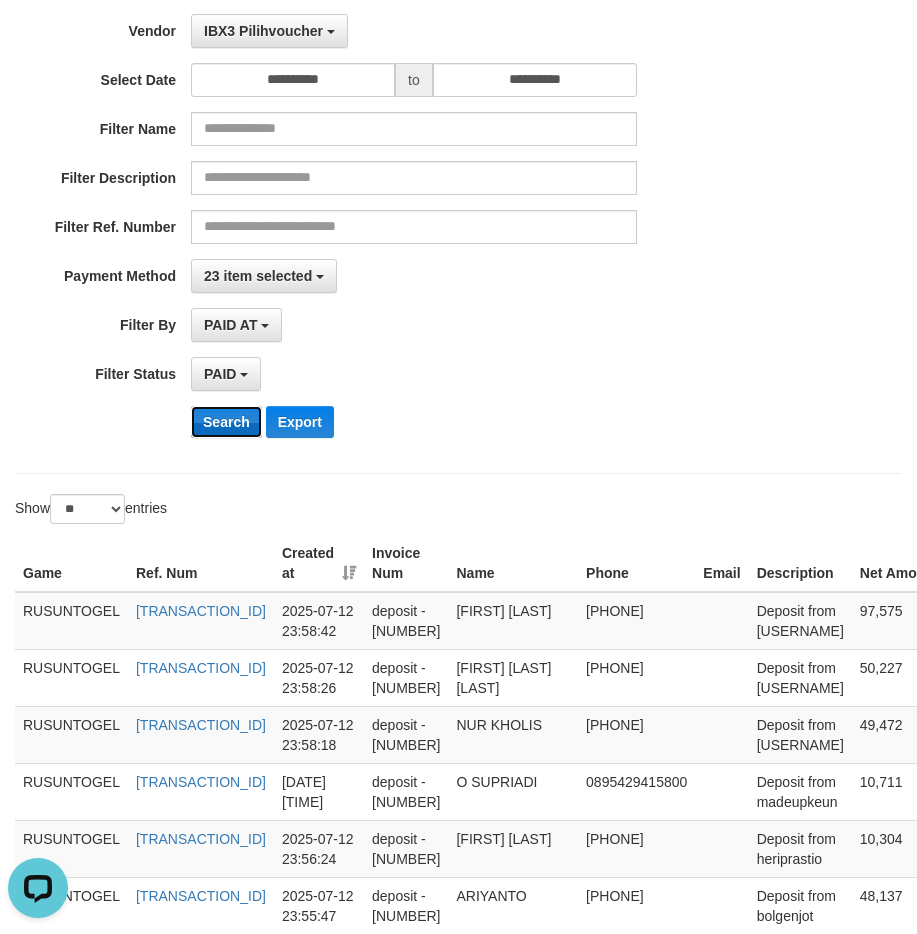 click on "Search" at bounding box center [226, 422] 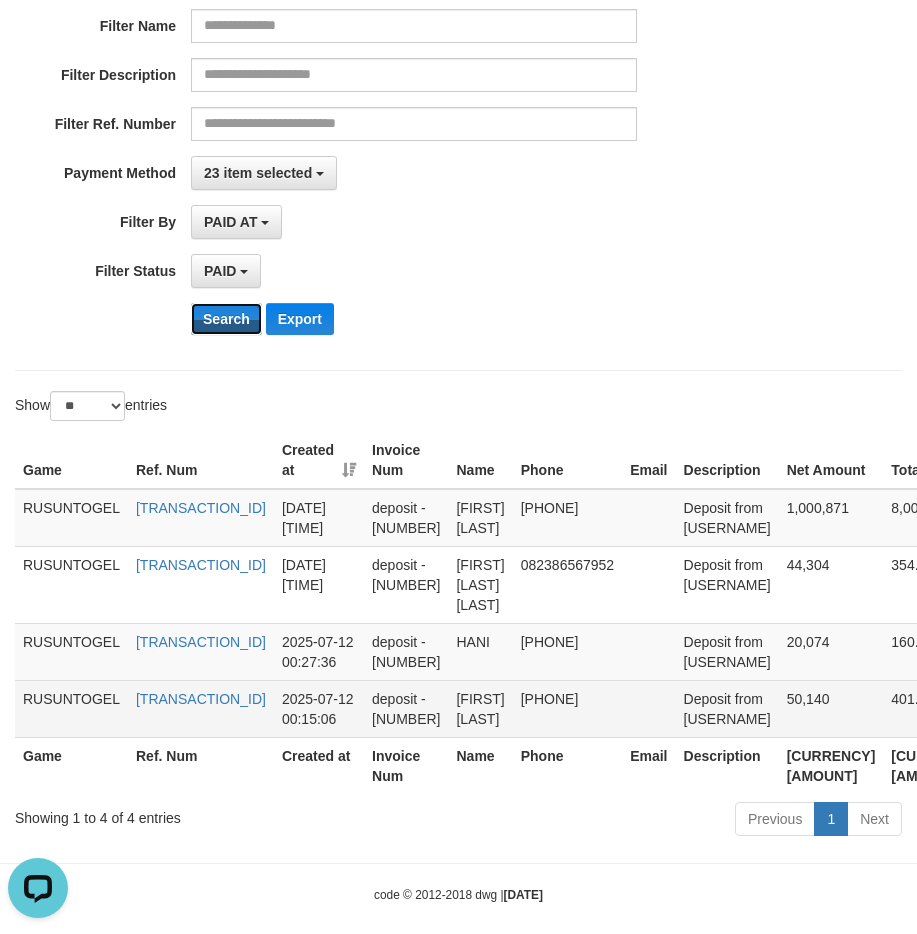 scroll, scrollTop: 341, scrollLeft: 425, axis: both 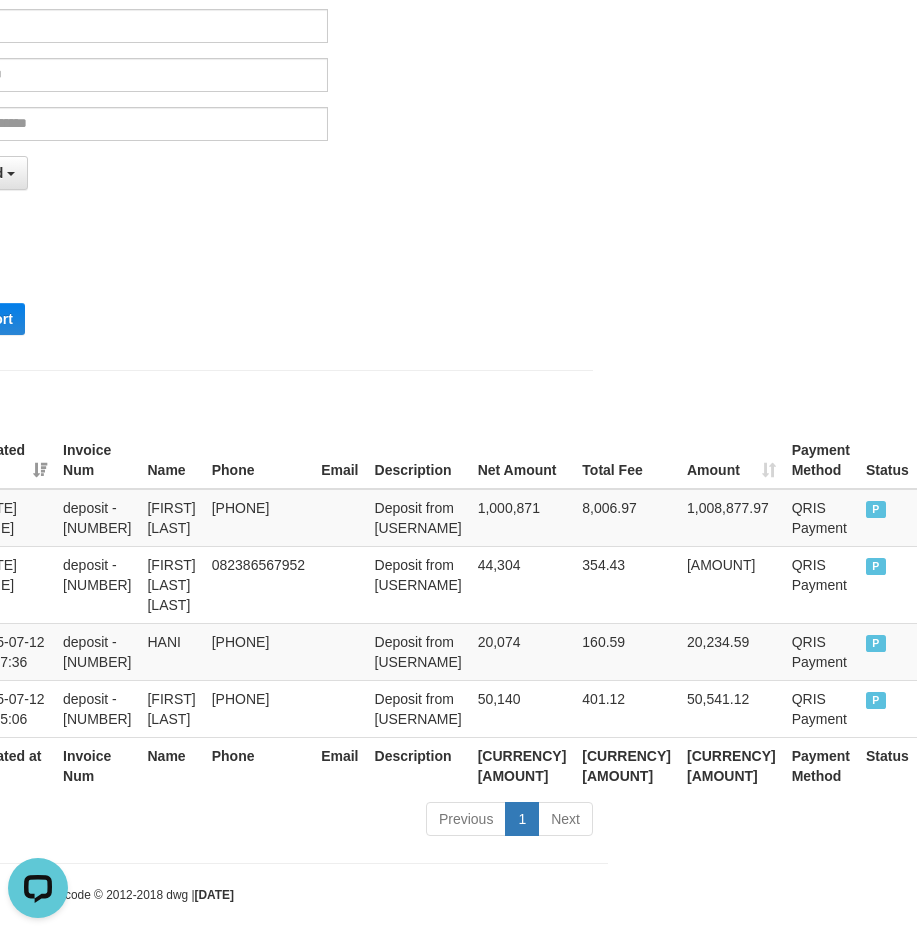click on "[CURRENCY] [AMOUNT]" at bounding box center [731, 765] 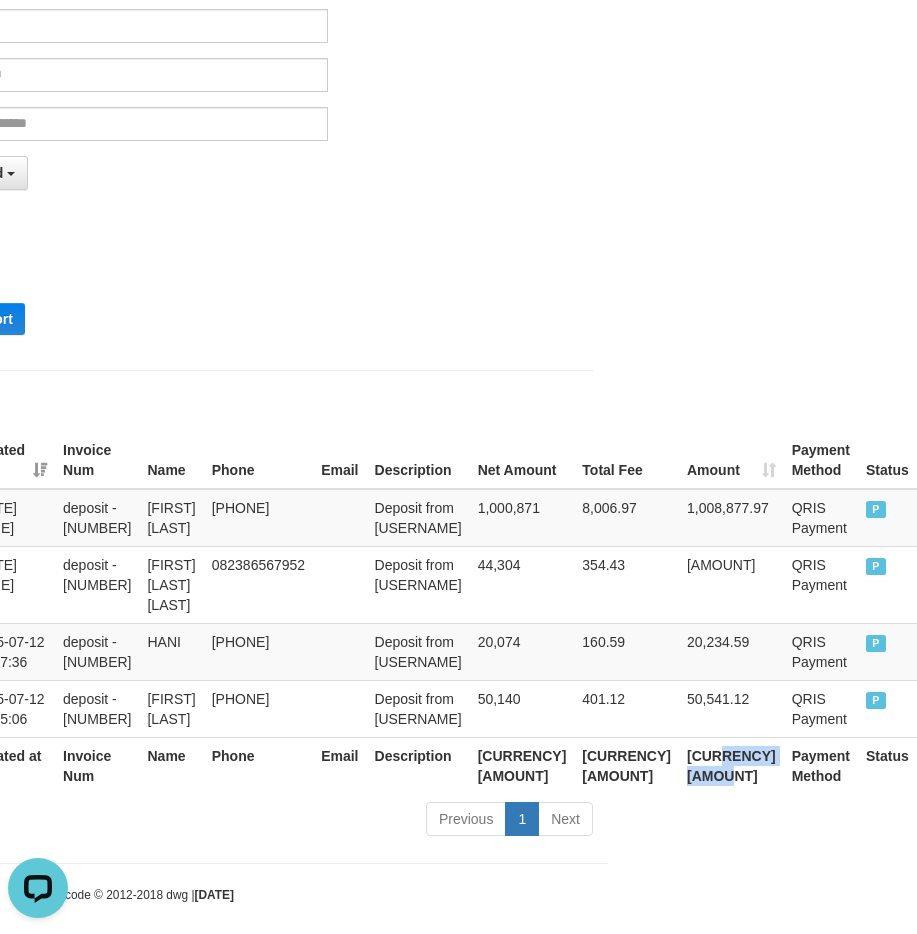 click on "[CURRENCY] [AMOUNT]" at bounding box center [731, 765] 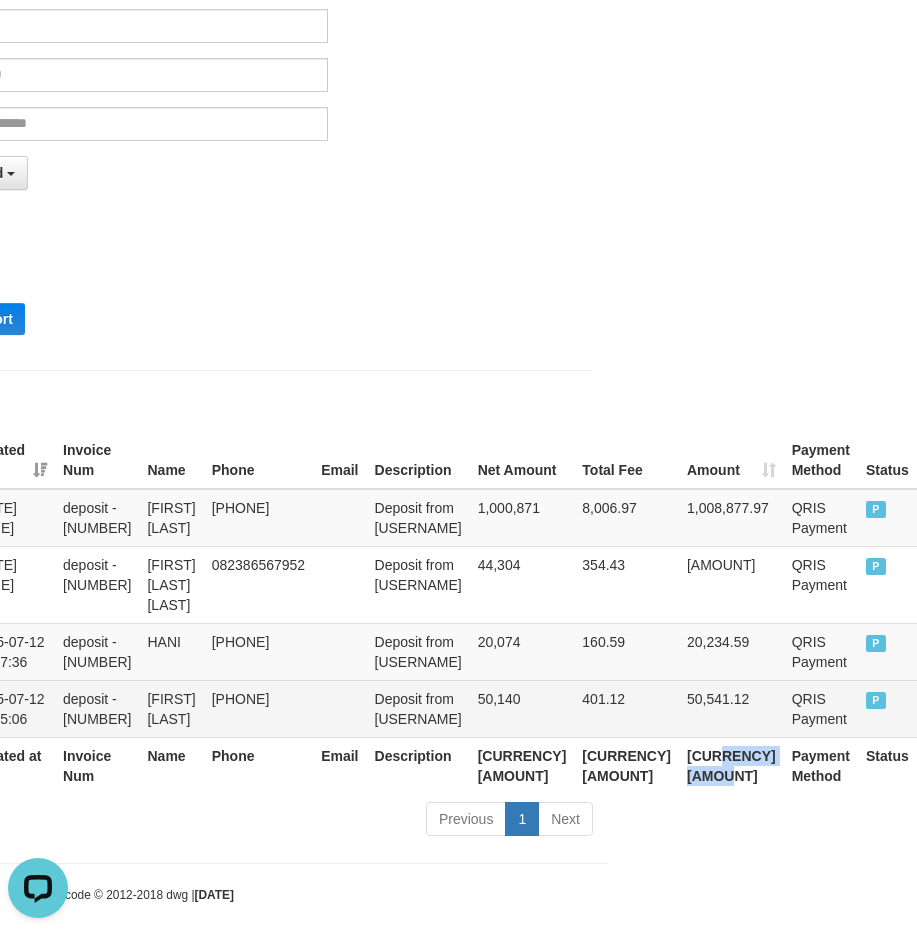 copy on "[AMOUNT]" 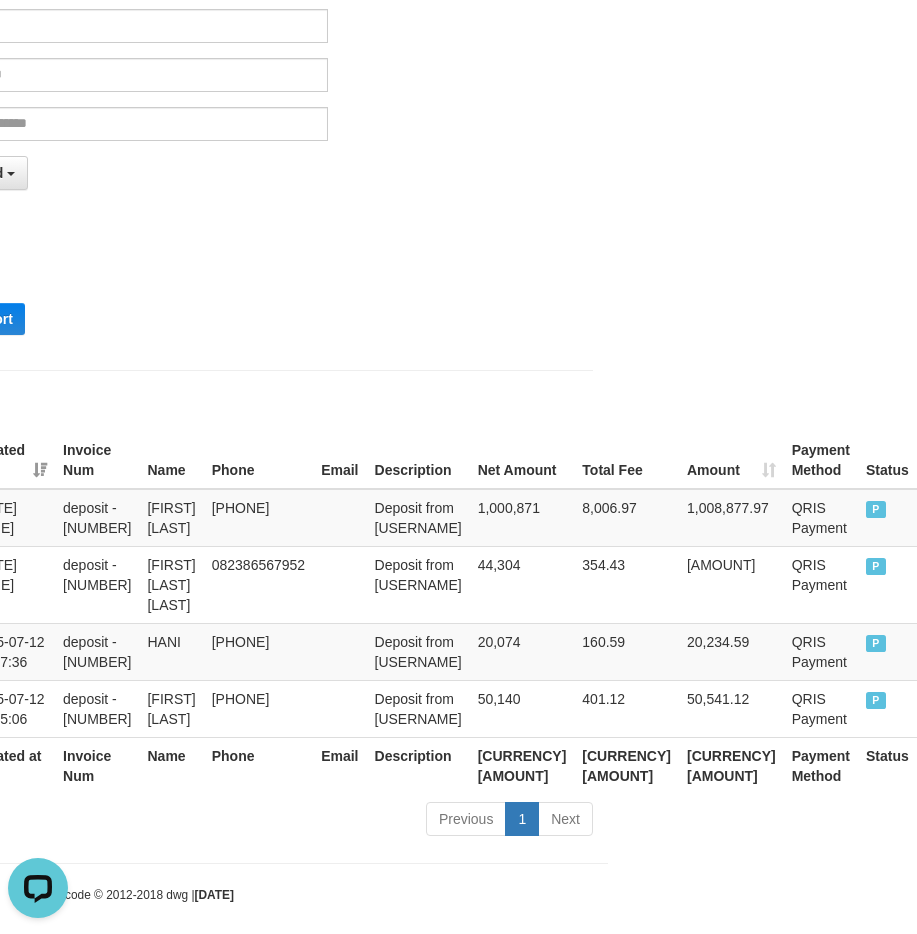 click on "[CURRENCY] [AMOUNT]" at bounding box center (522, 765) 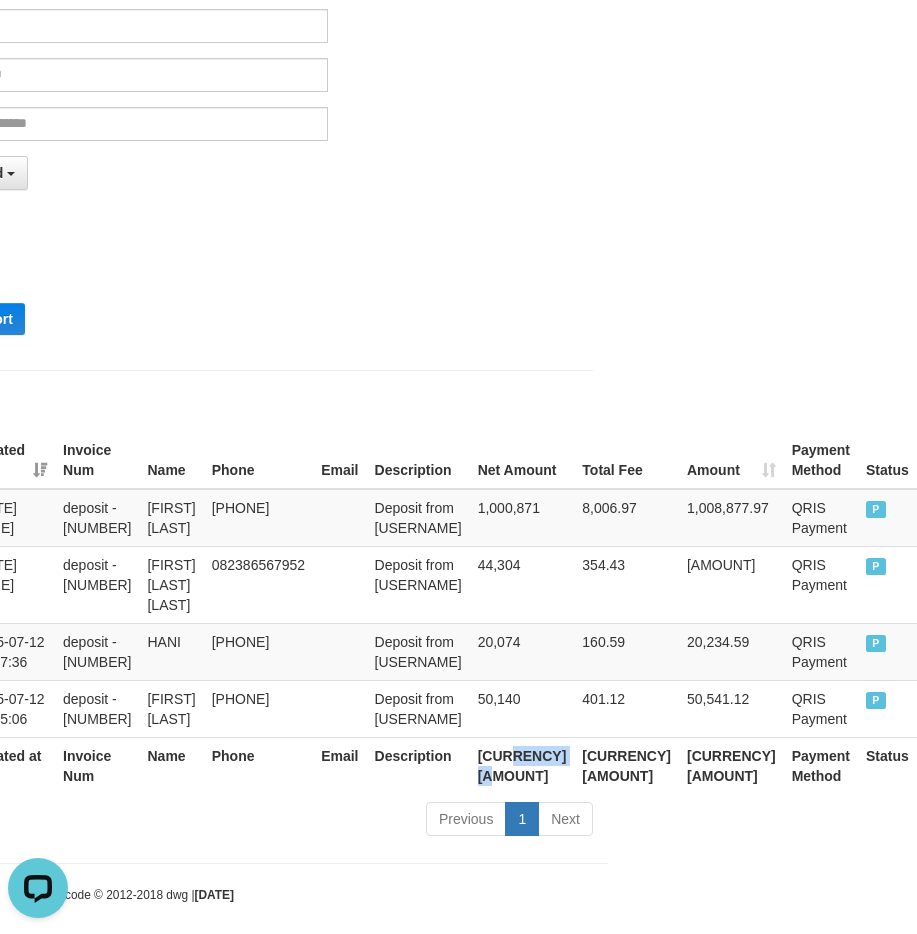 click on "[CURRENCY] [AMOUNT]" at bounding box center (522, 765) 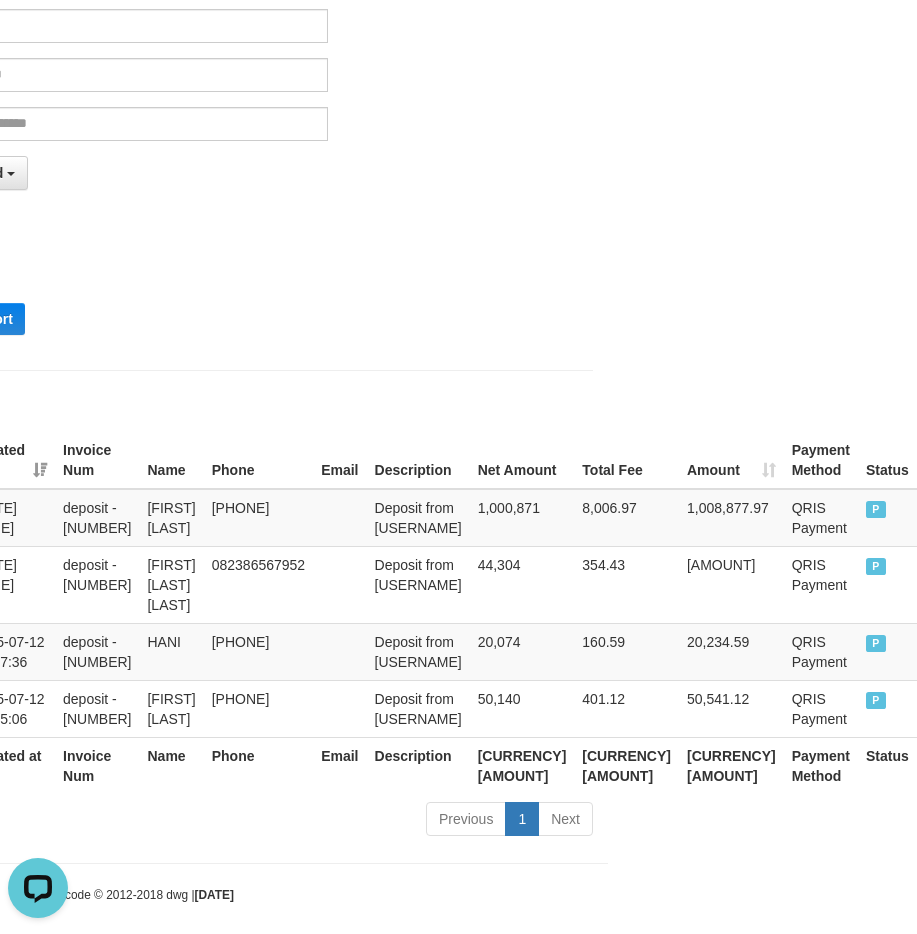 click on "[CURRENCY] [AMOUNT]" at bounding box center [626, 765] 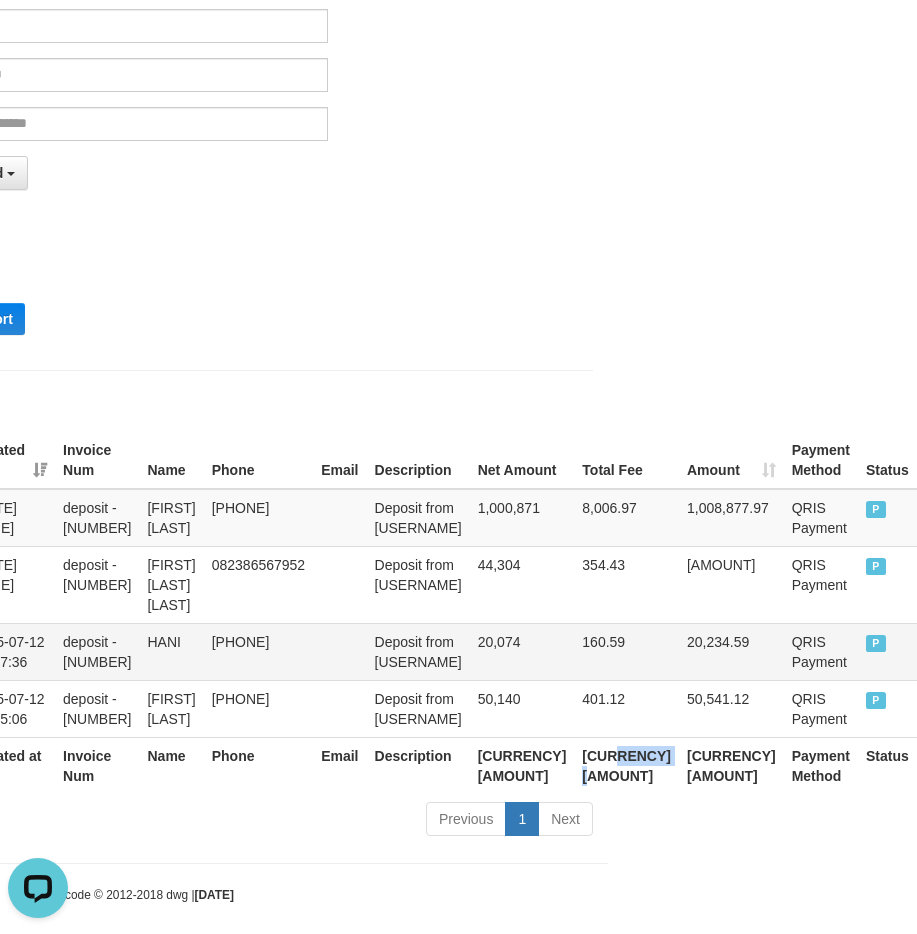 drag, startPoint x: 649, startPoint y: 758, endPoint x: 905, endPoint y: 632, distance: 285.32788 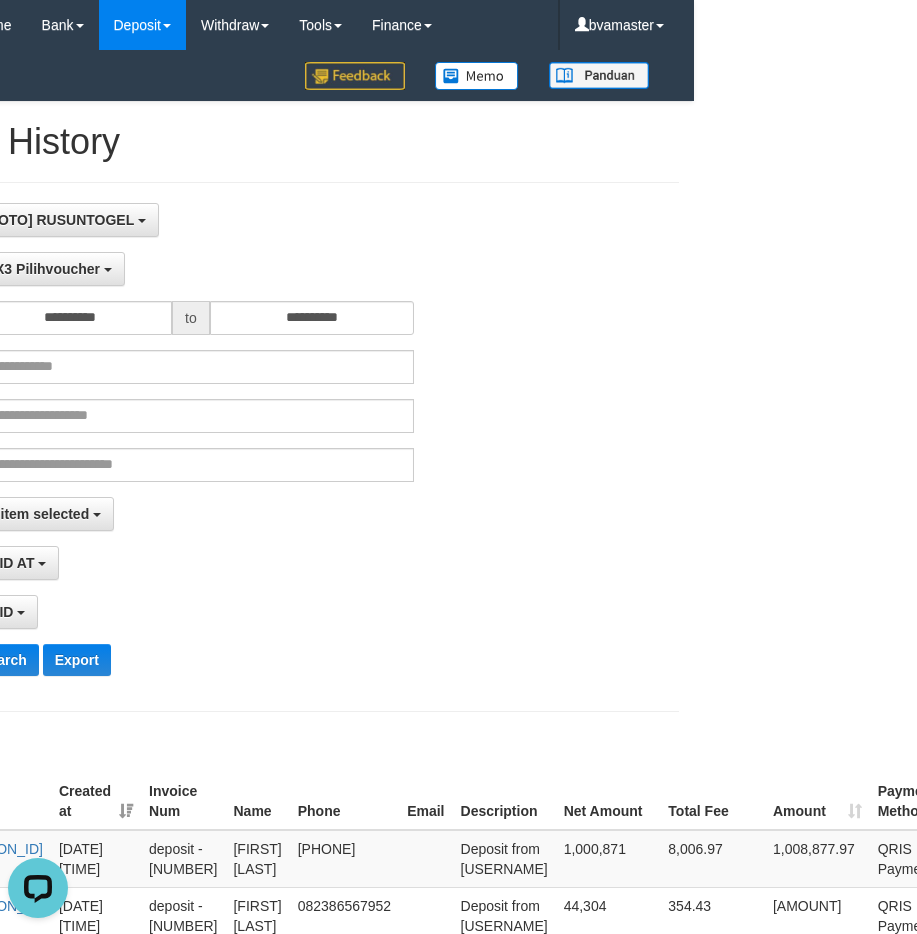 scroll, scrollTop: 0, scrollLeft: 0, axis: both 